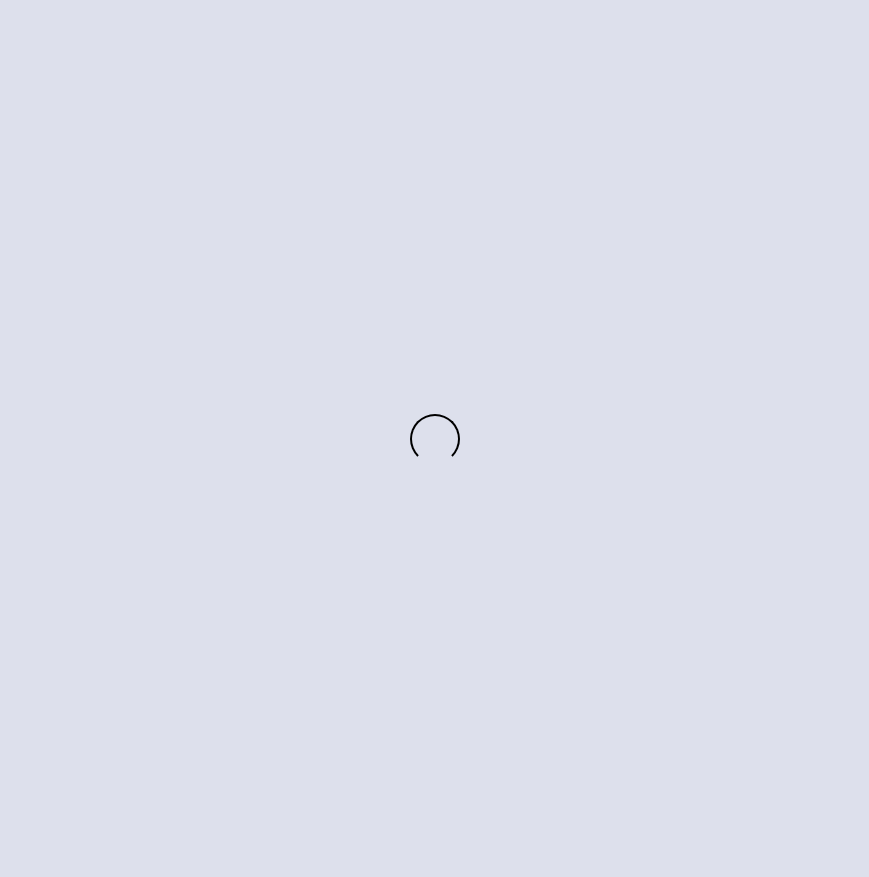 scroll, scrollTop: 0, scrollLeft: 0, axis: both 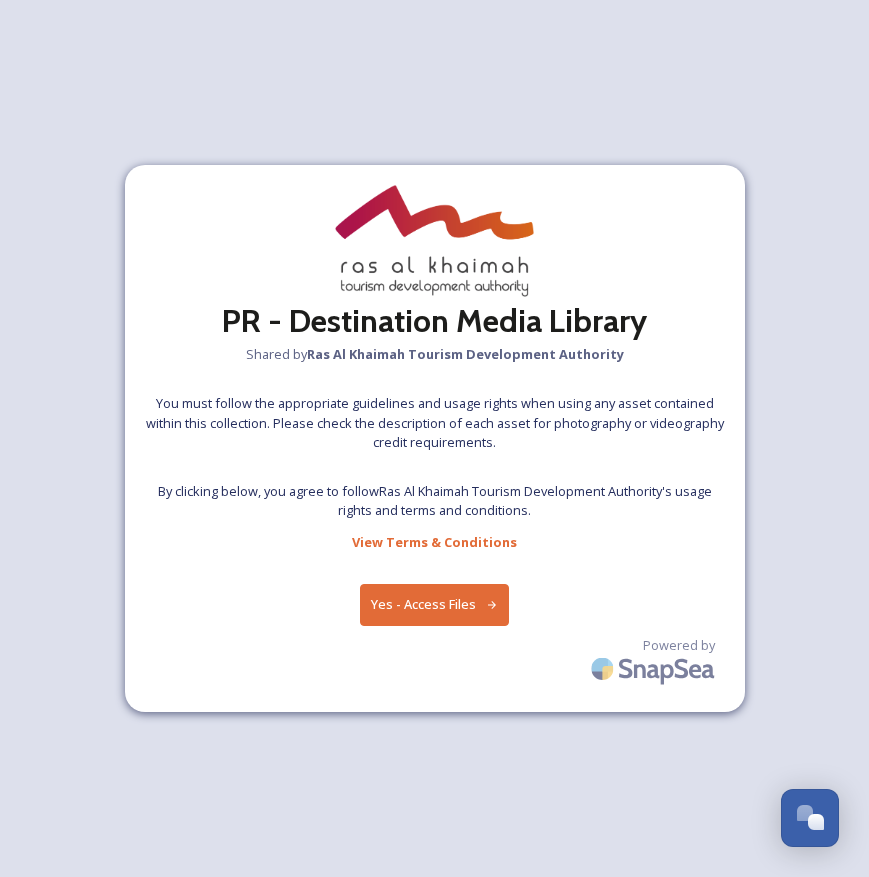 click on "Yes - Access Files" at bounding box center (435, 604) 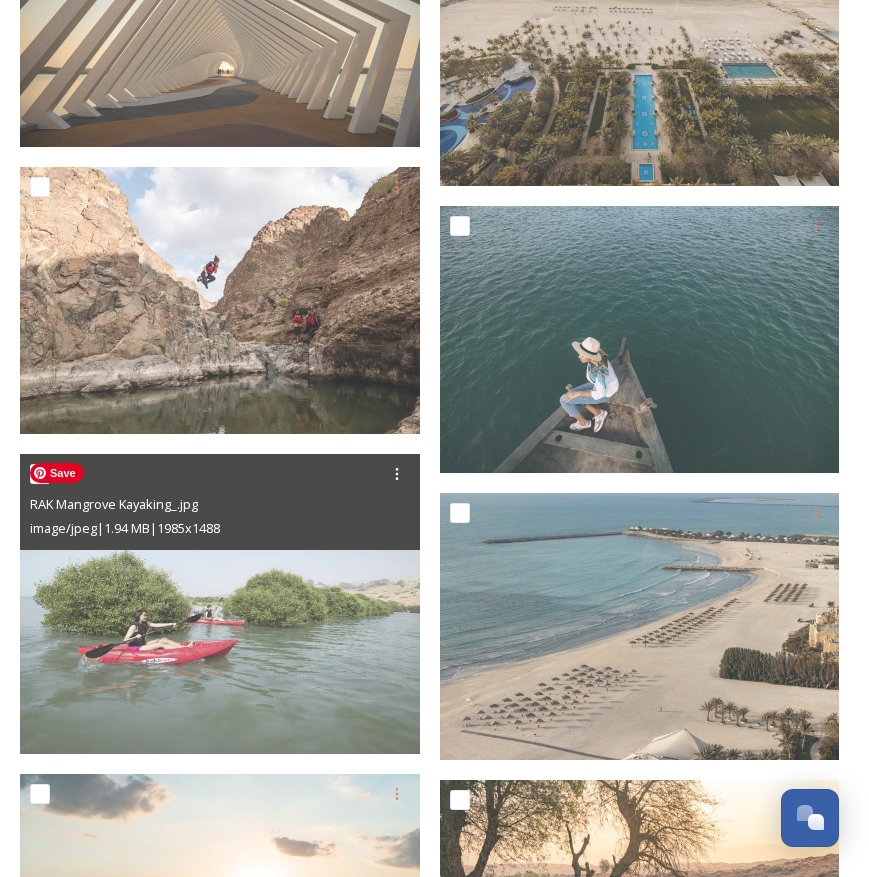 scroll, scrollTop: 1549, scrollLeft: 0, axis: vertical 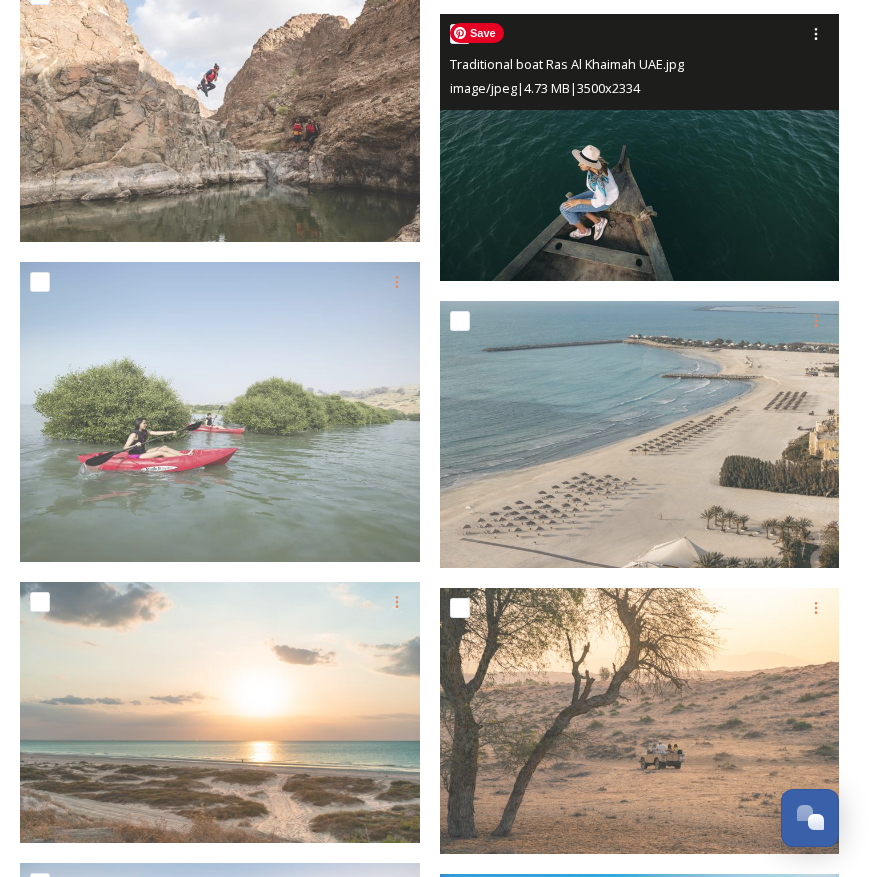 click at bounding box center (640, 147) 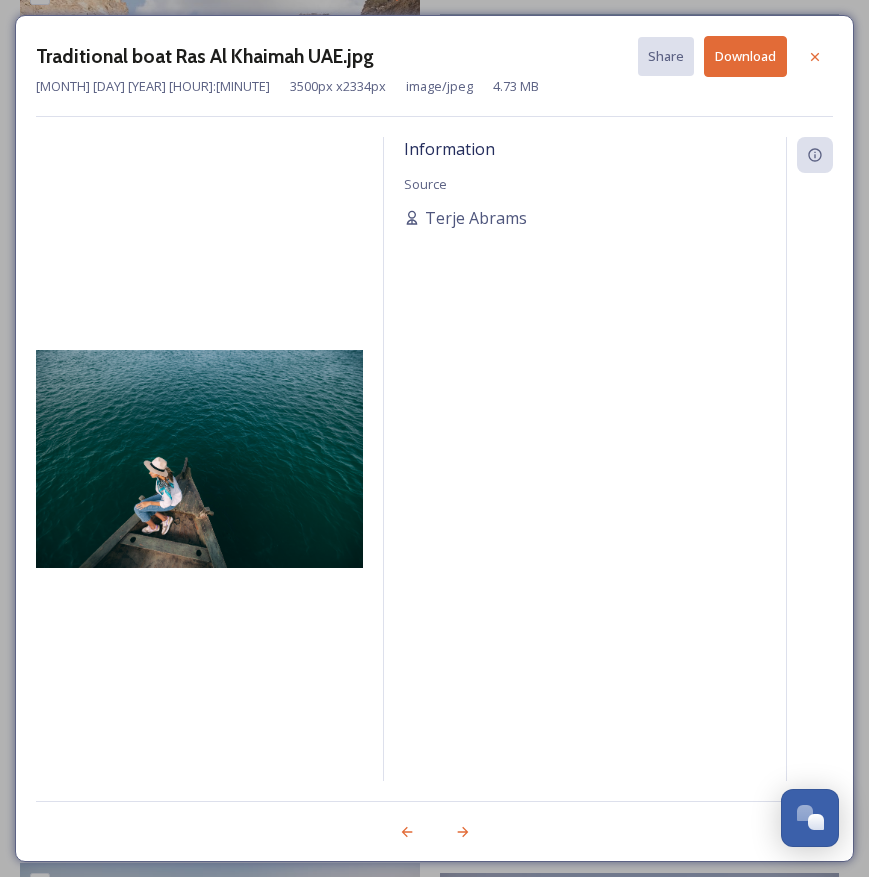 click on "Download" at bounding box center (745, 56) 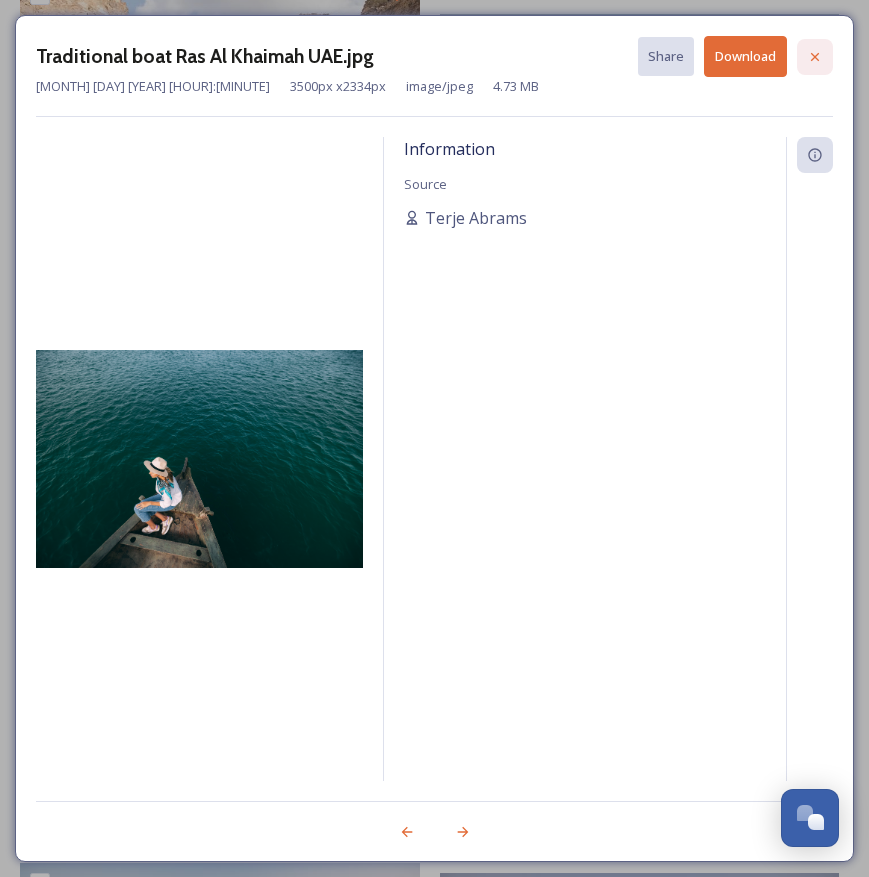 click 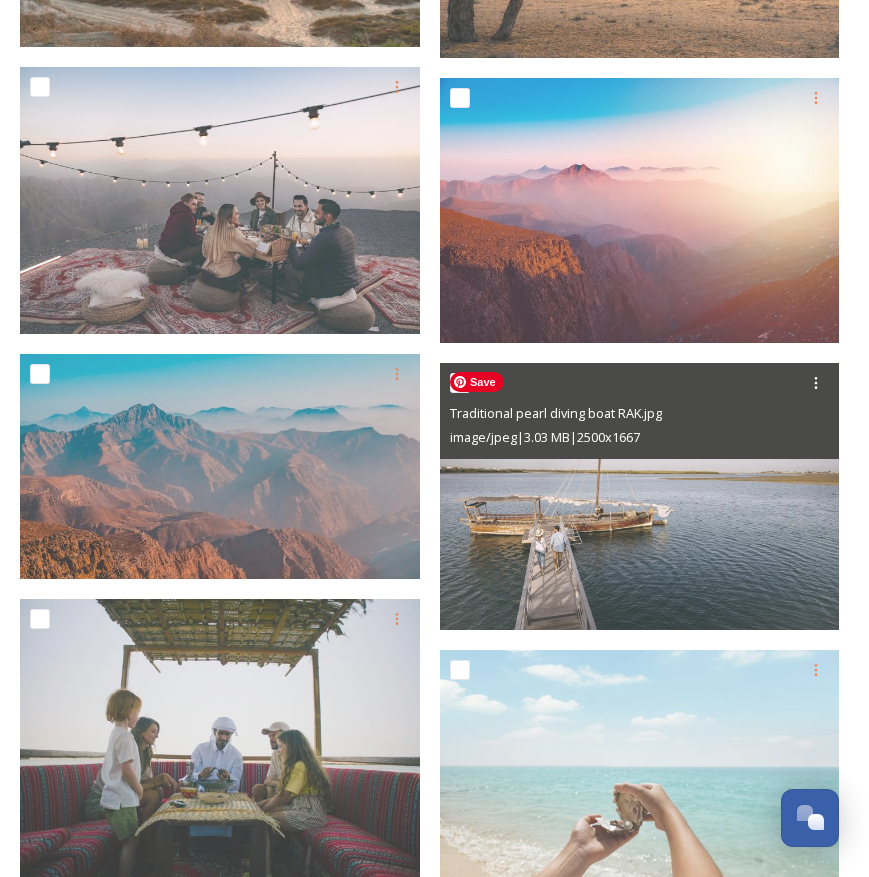scroll, scrollTop: 2367, scrollLeft: 0, axis: vertical 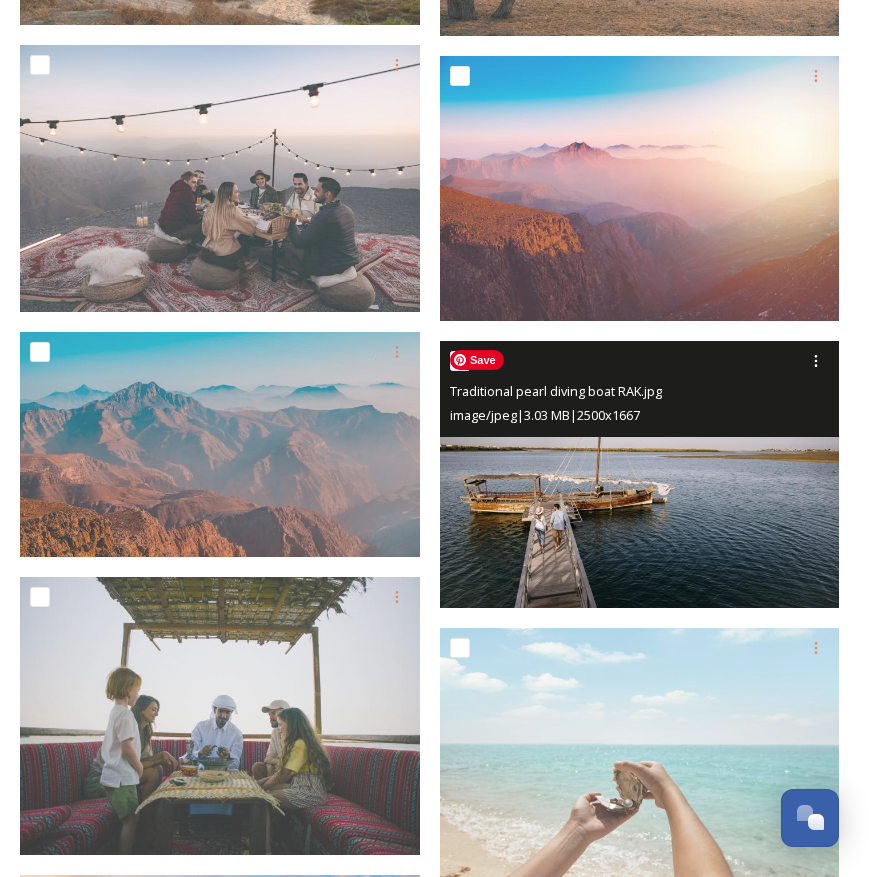 click at bounding box center [640, 474] 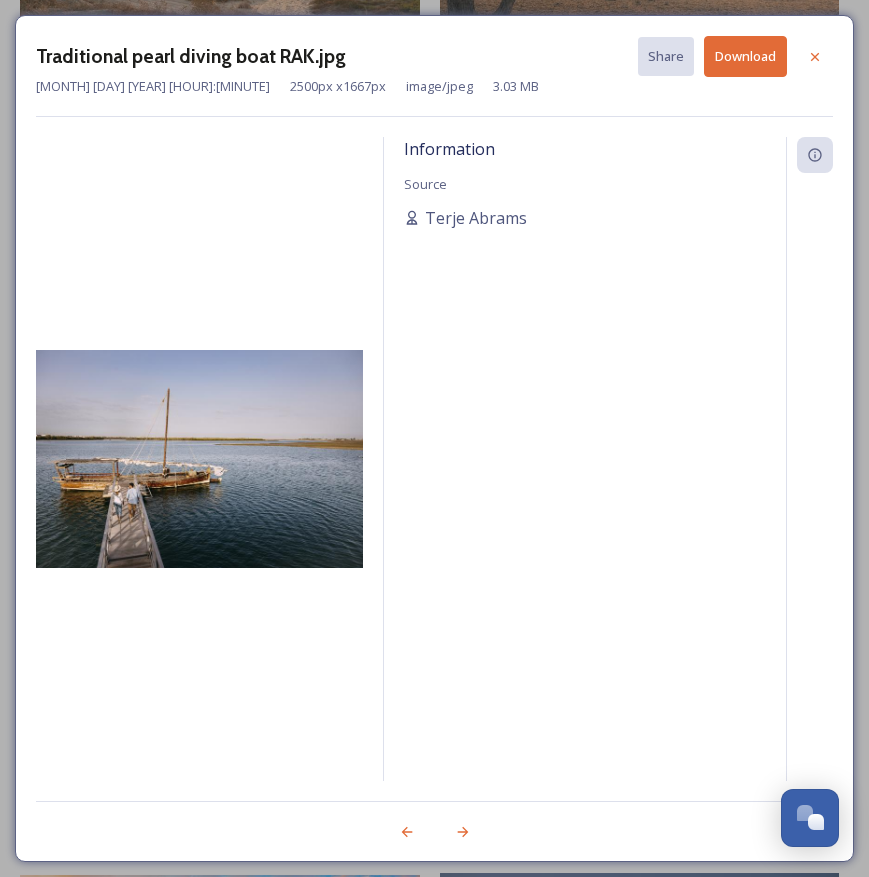 click on "Download" at bounding box center (745, 56) 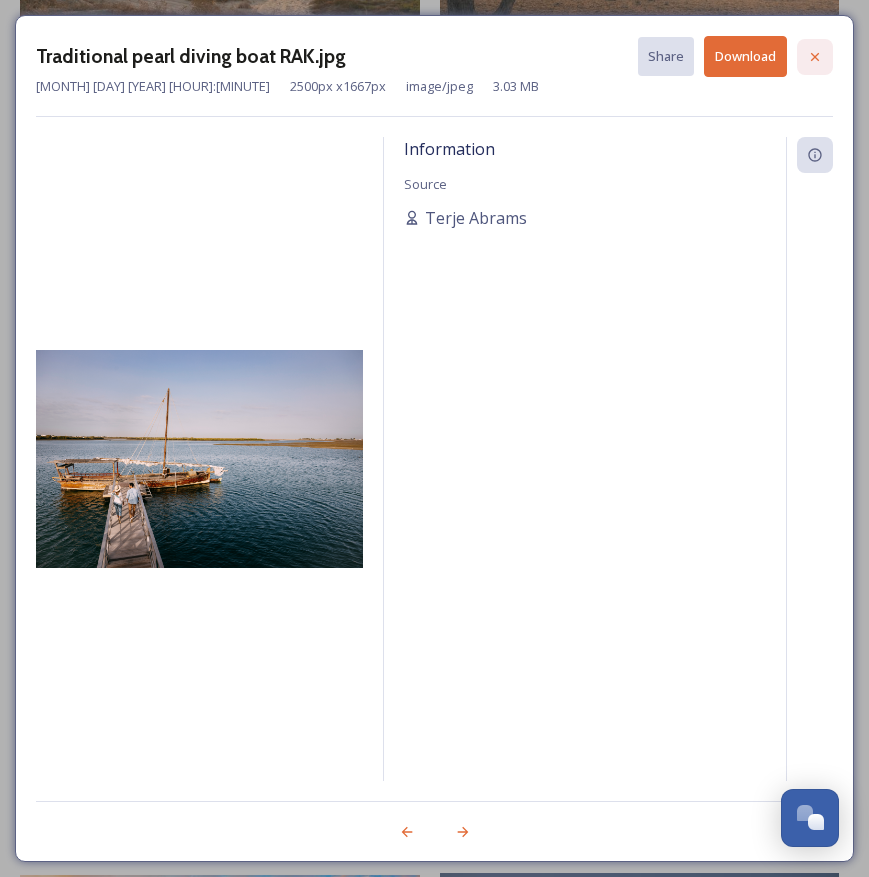 click 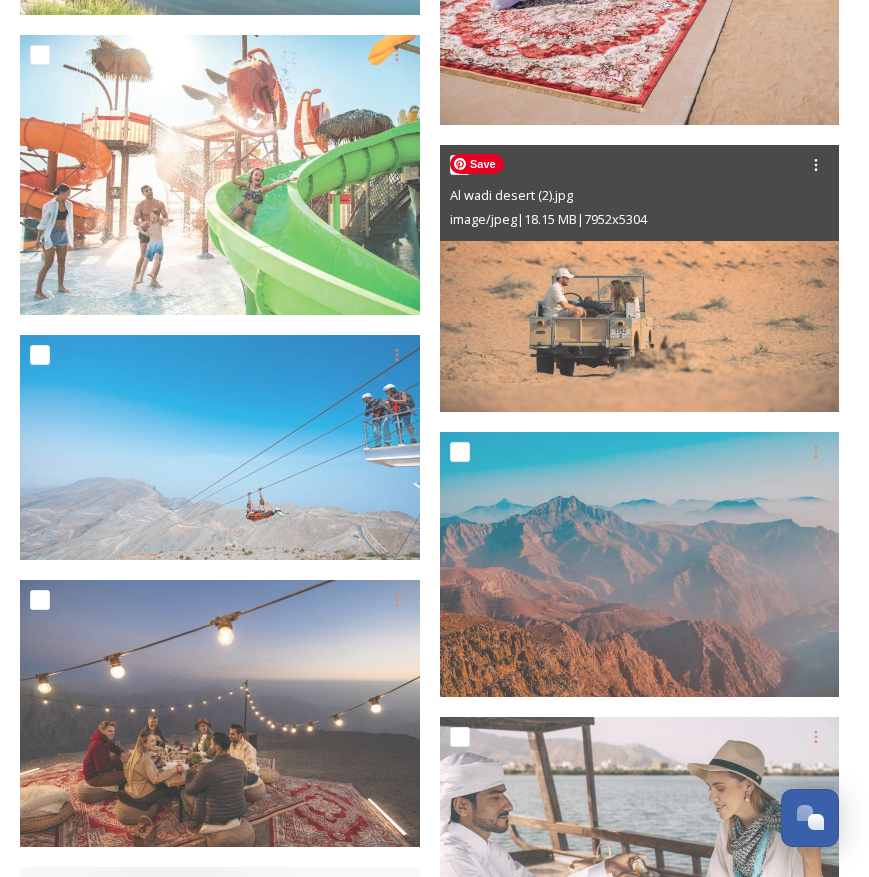 scroll, scrollTop: 4007, scrollLeft: 0, axis: vertical 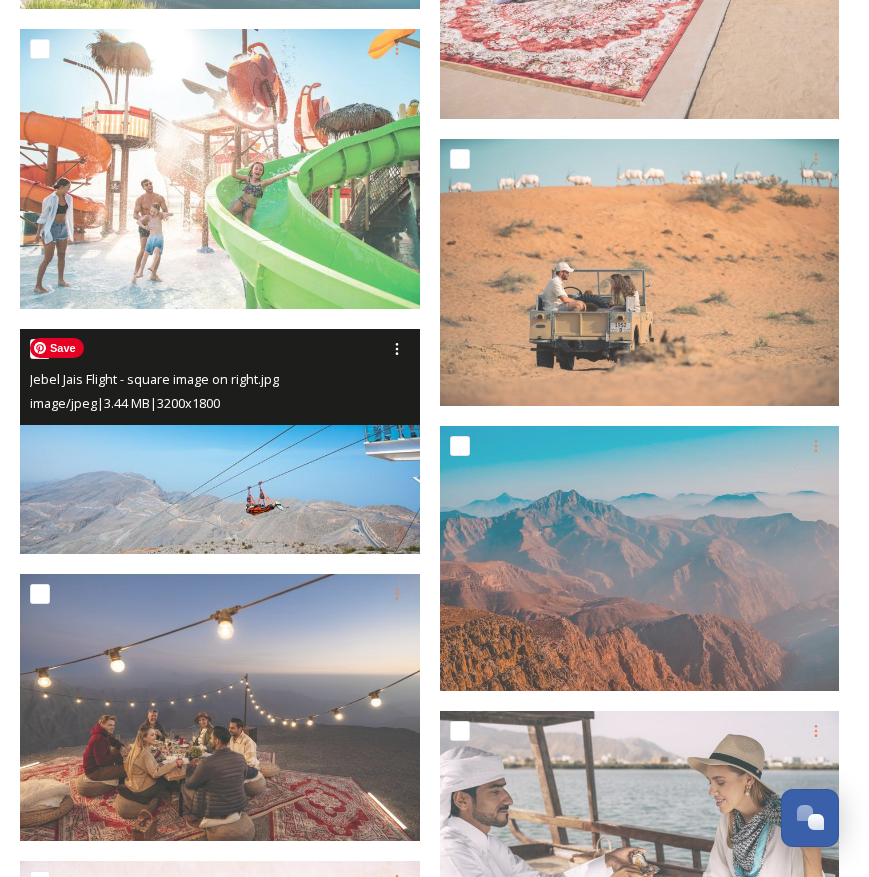 click at bounding box center [220, 441] 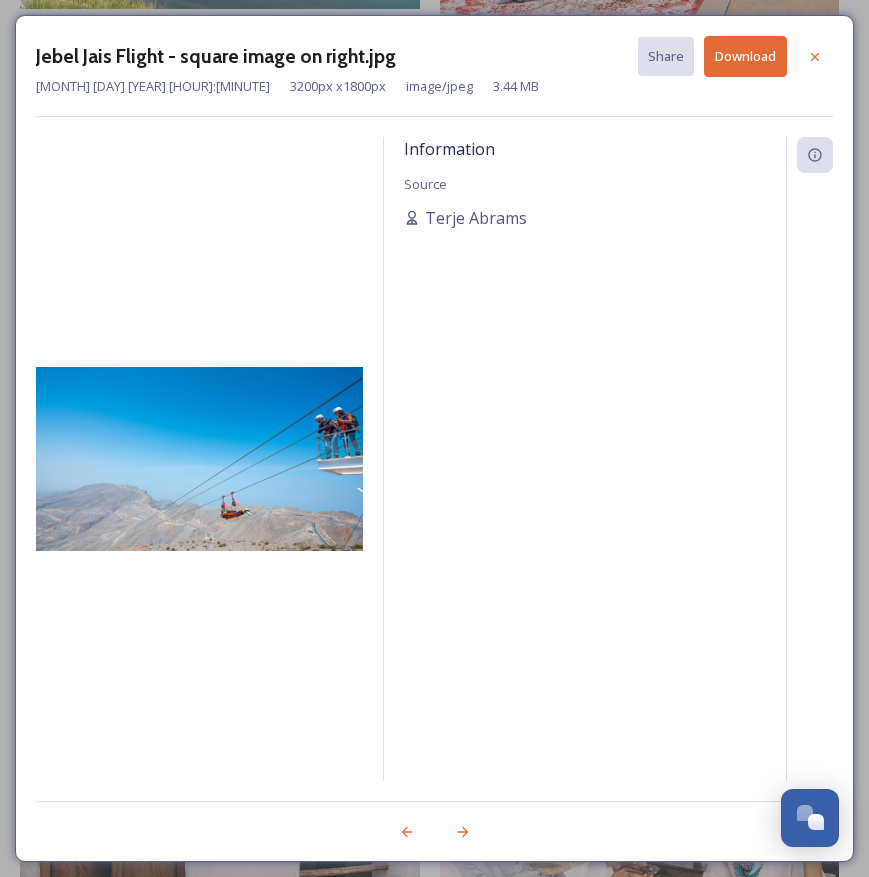 click on "Download" at bounding box center [745, 56] 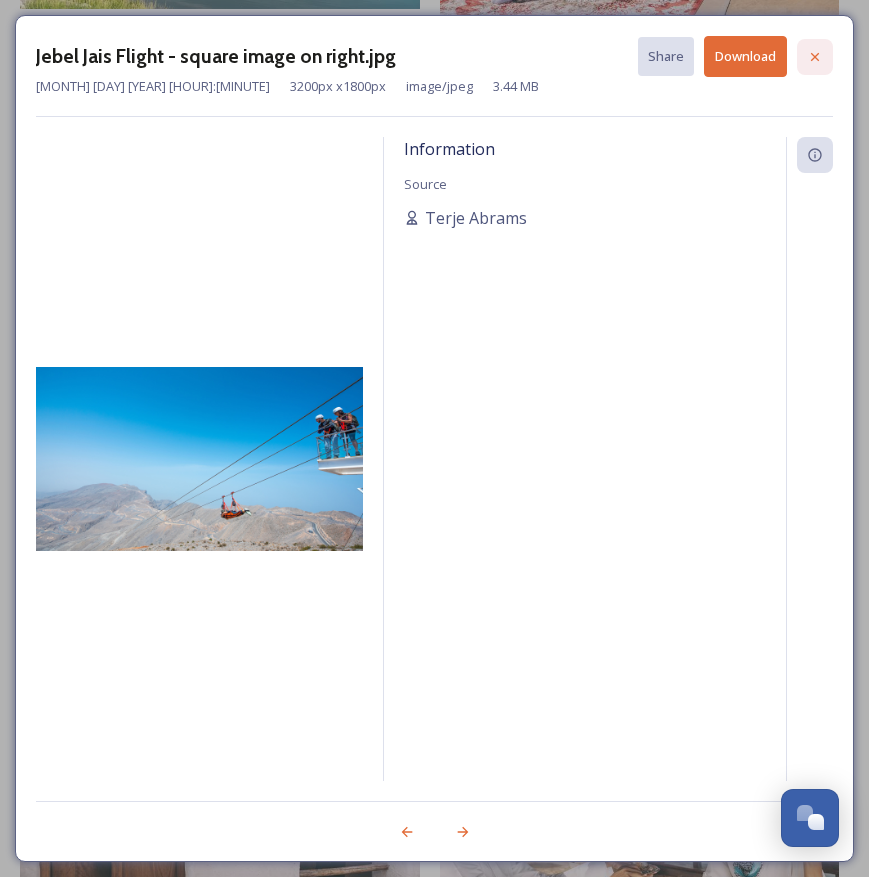 click at bounding box center [815, 57] 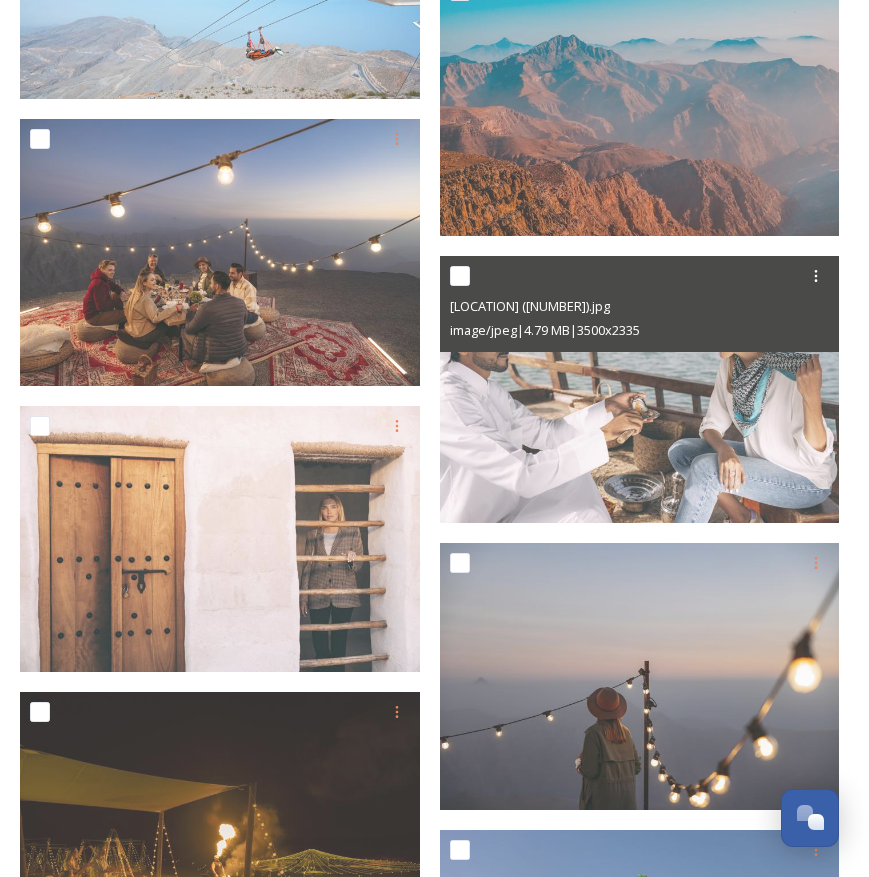 scroll, scrollTop: 4465, scrollLeft: 0, axis: vertical 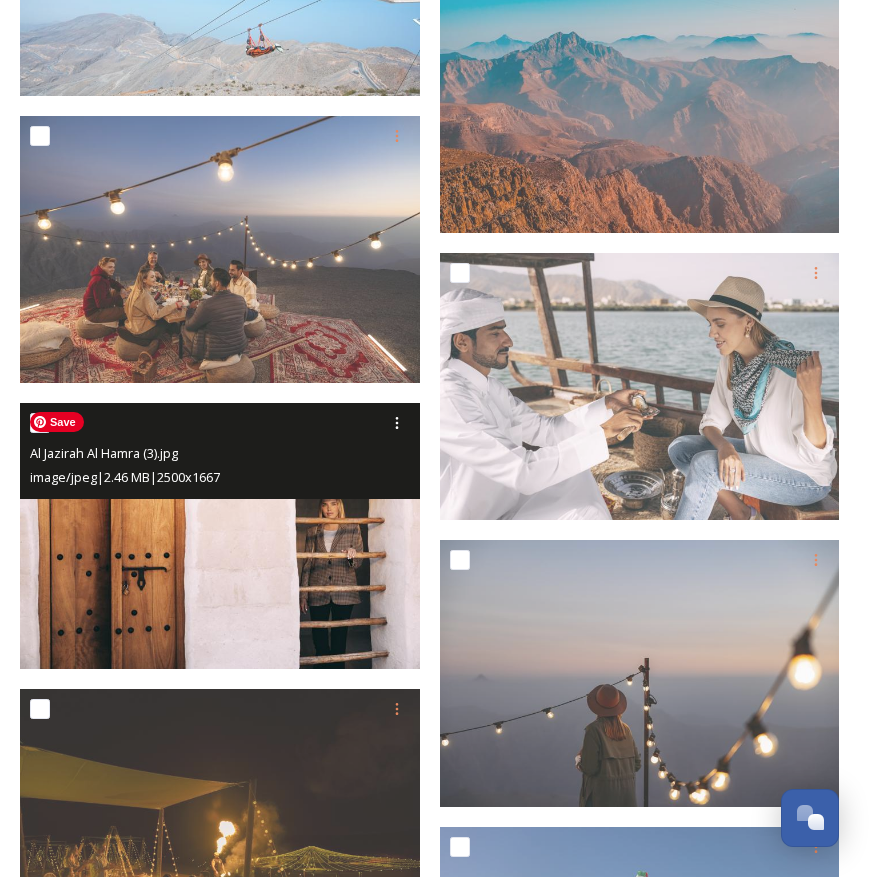 click at bounding box center [220, 536] 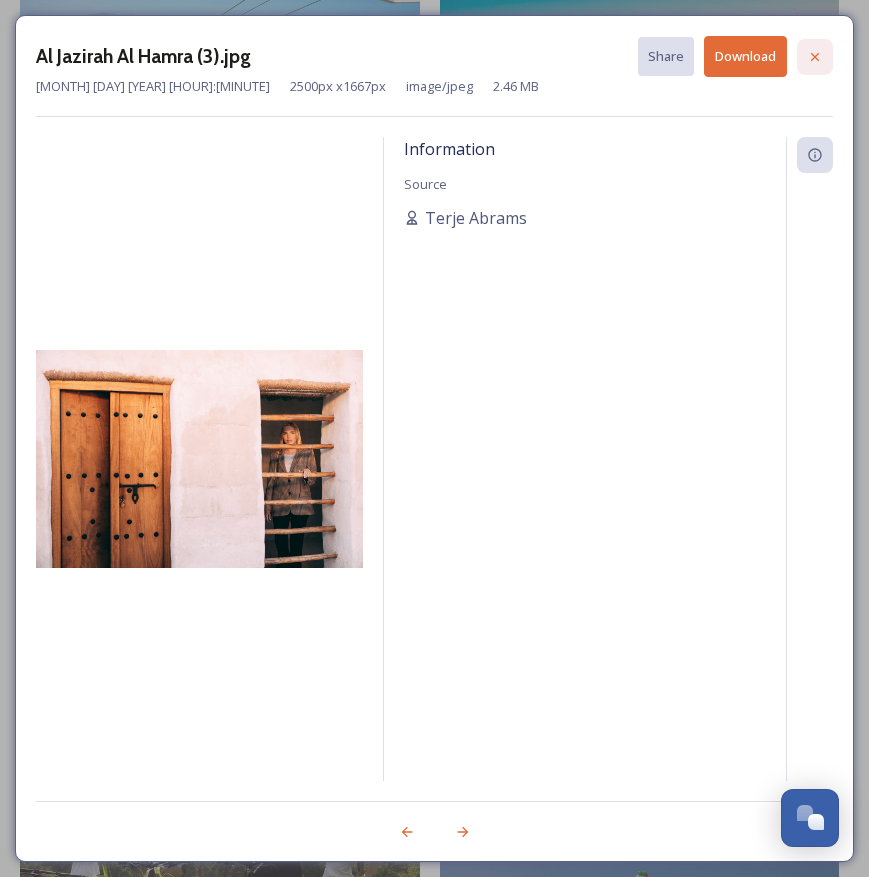 click 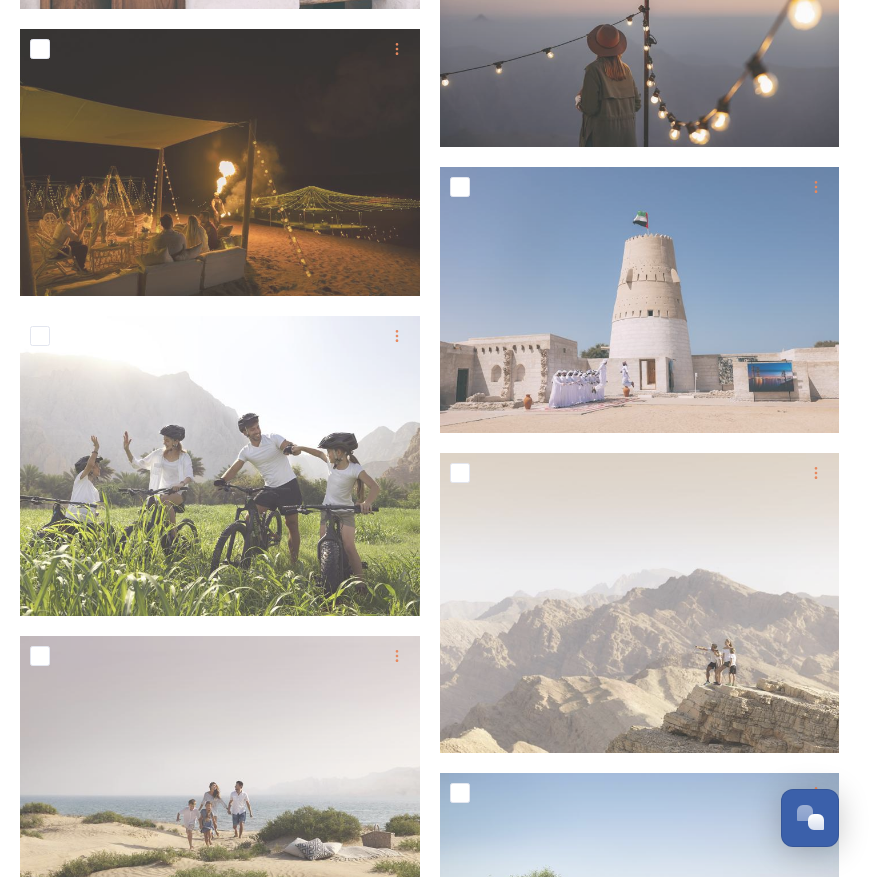 scroll, scrollTop: 5126, scrollLeft: 0, axis: vertical 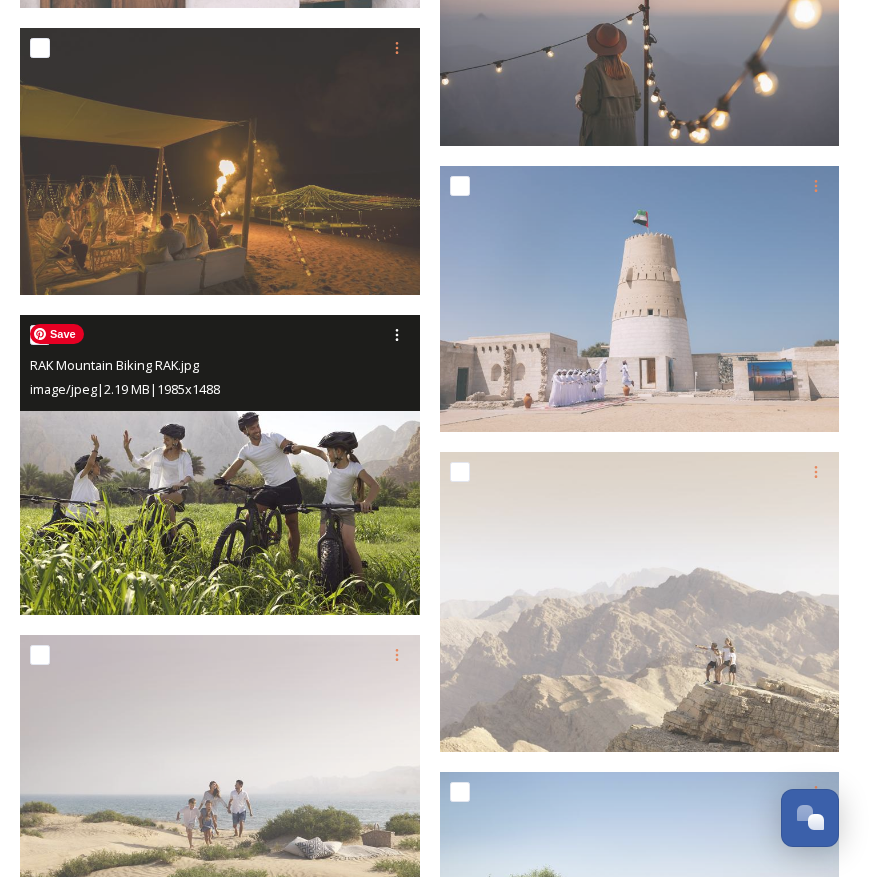 click at bounding box center [220, 465] 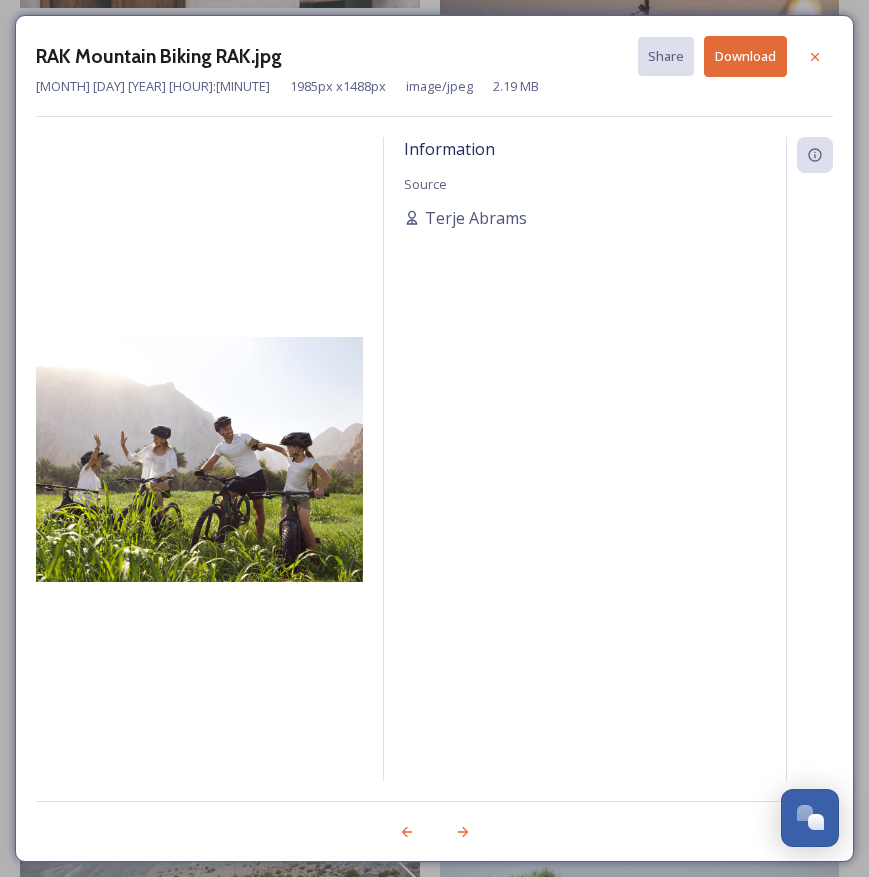click on "Download" at bounding box center [745, 56] 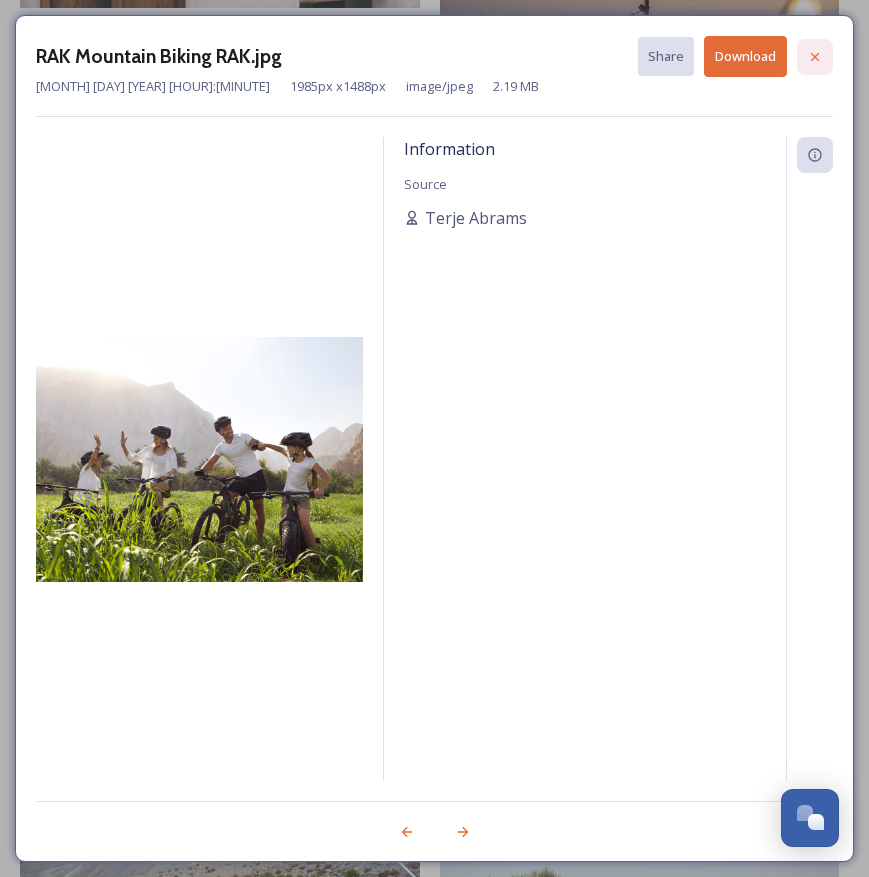 click 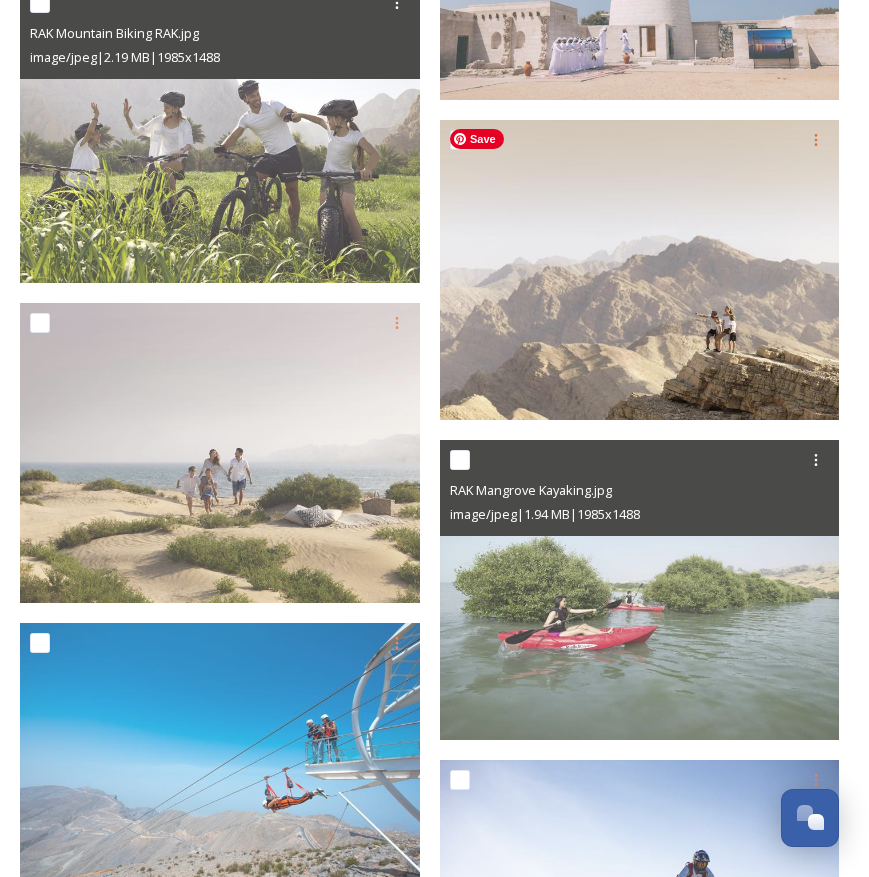 scroll, scrollTop: 5484, scrollLeft: 0, axis: vertical 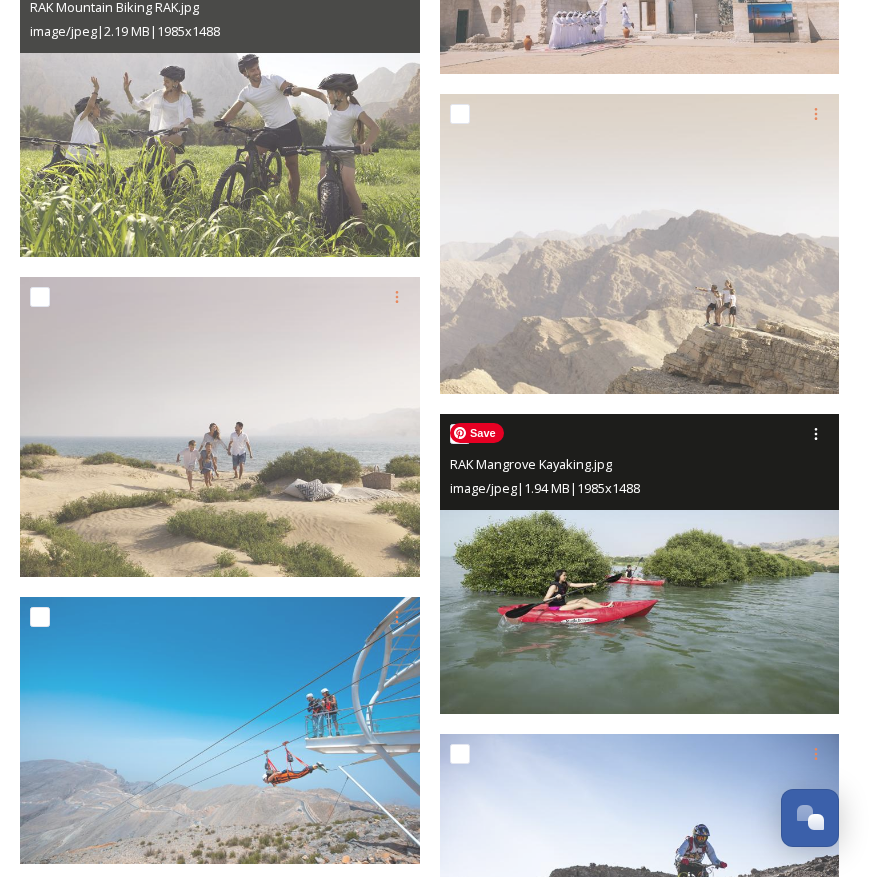 click at bounding box center [640, 564] 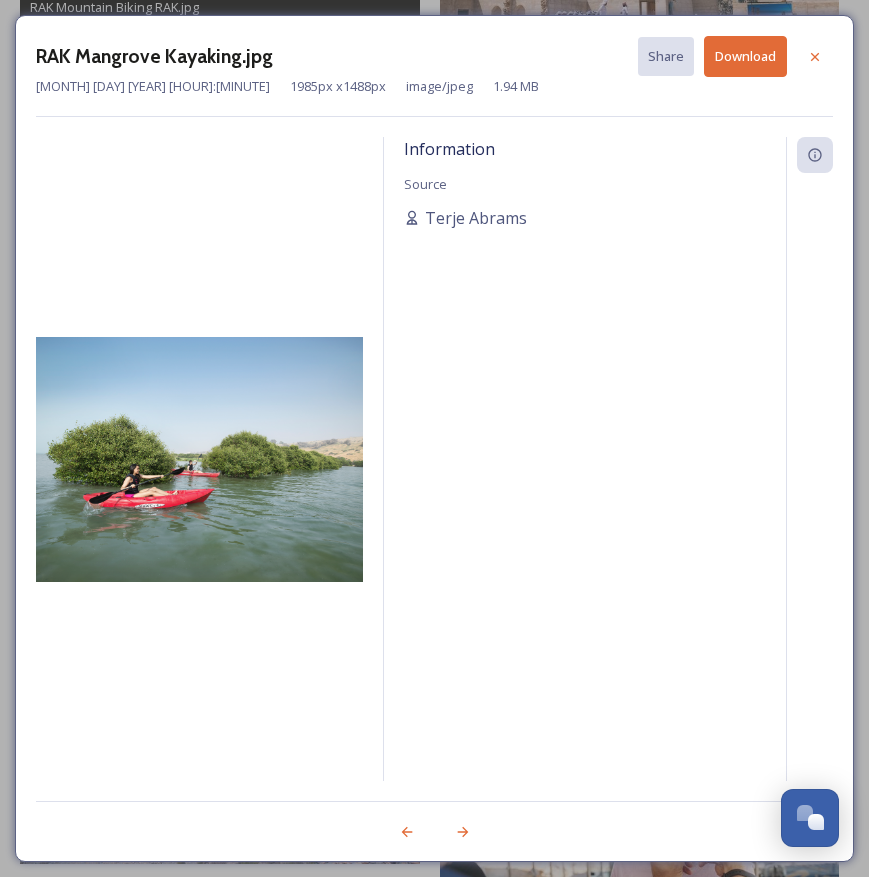 click on "Download" at bounding box center (745, 56) 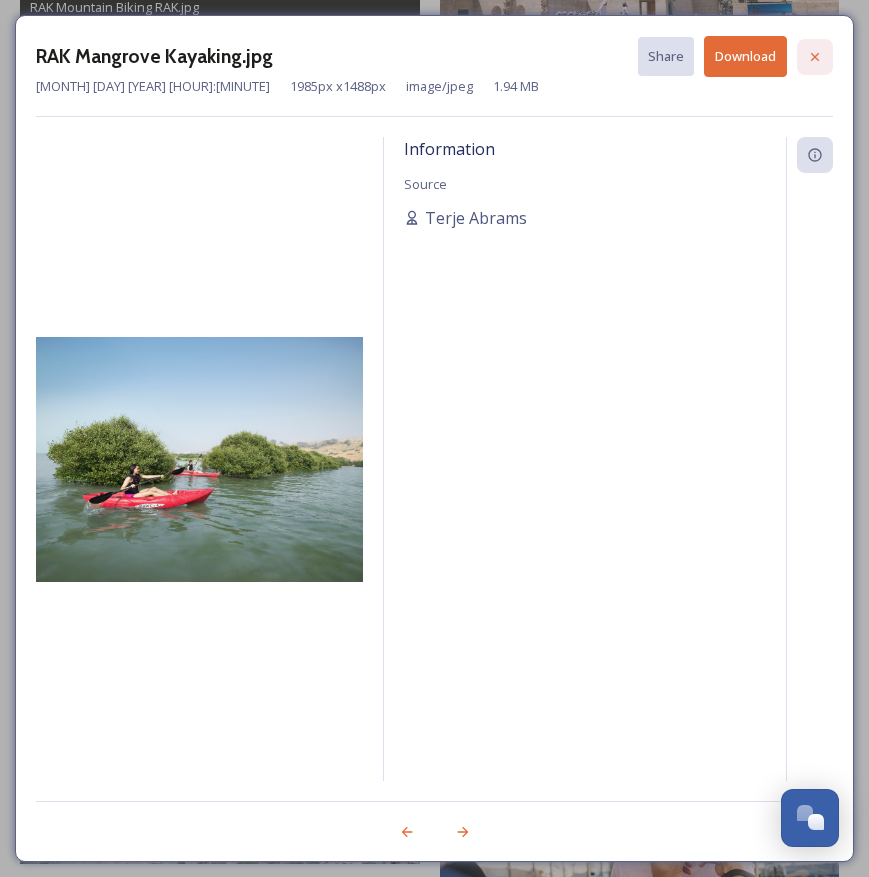 click at bounding box center [815, 57] 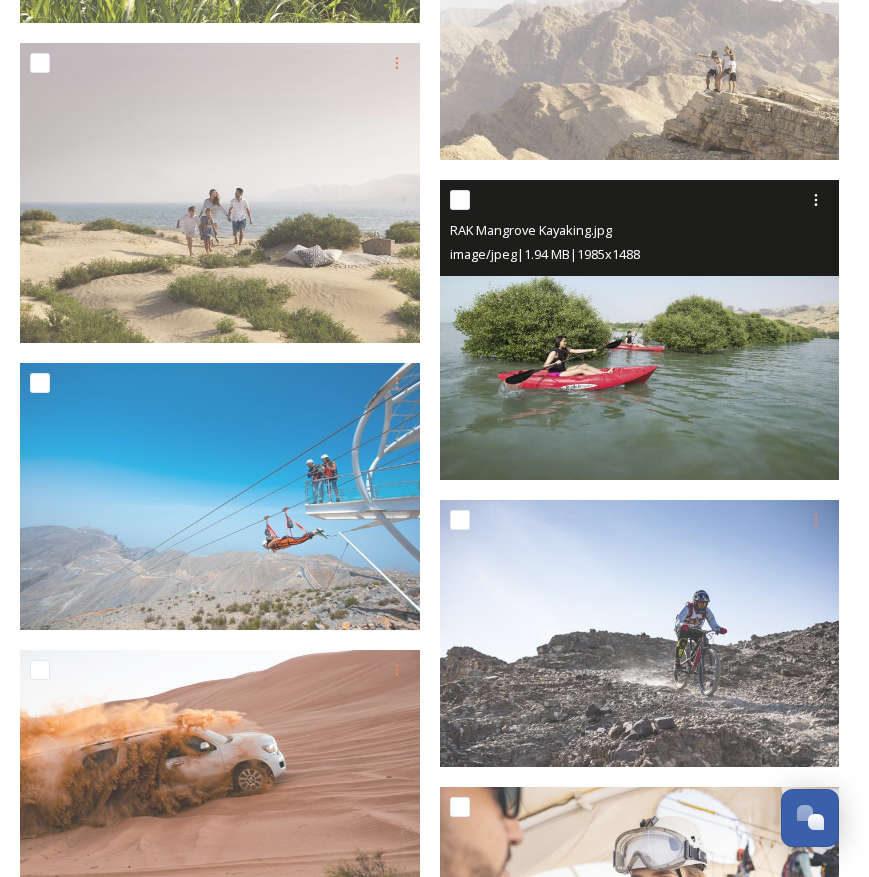scroll, scrollTop: 5723, scrollLeft: 0, axis: vertical 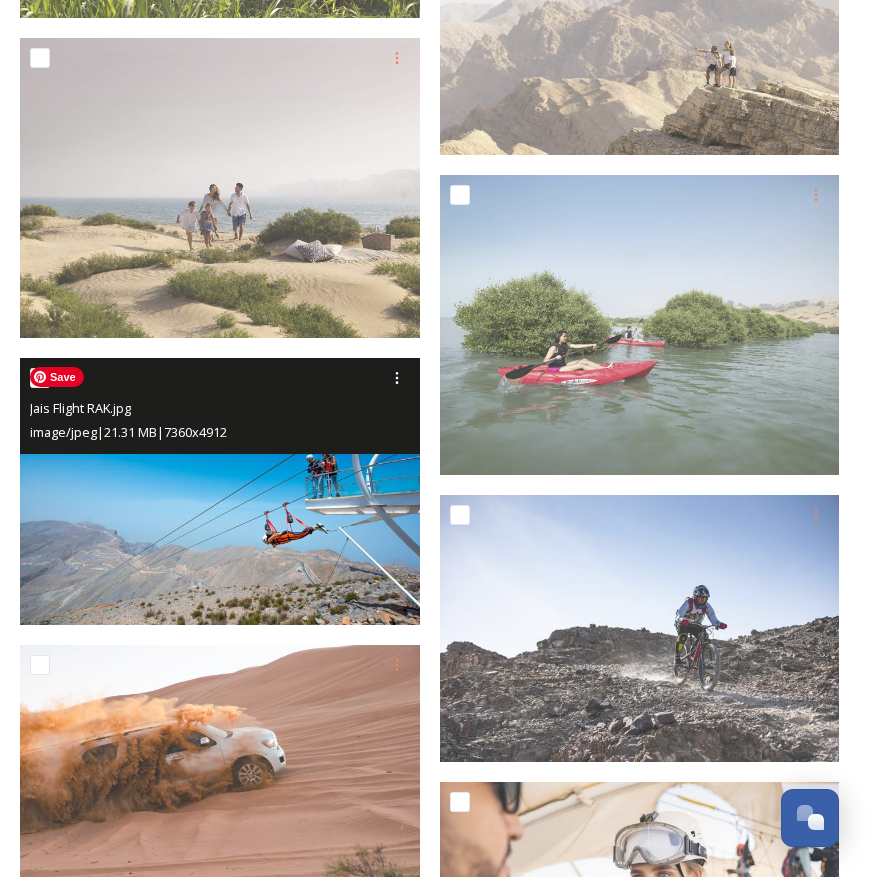 click at bounding box center [220, 491] 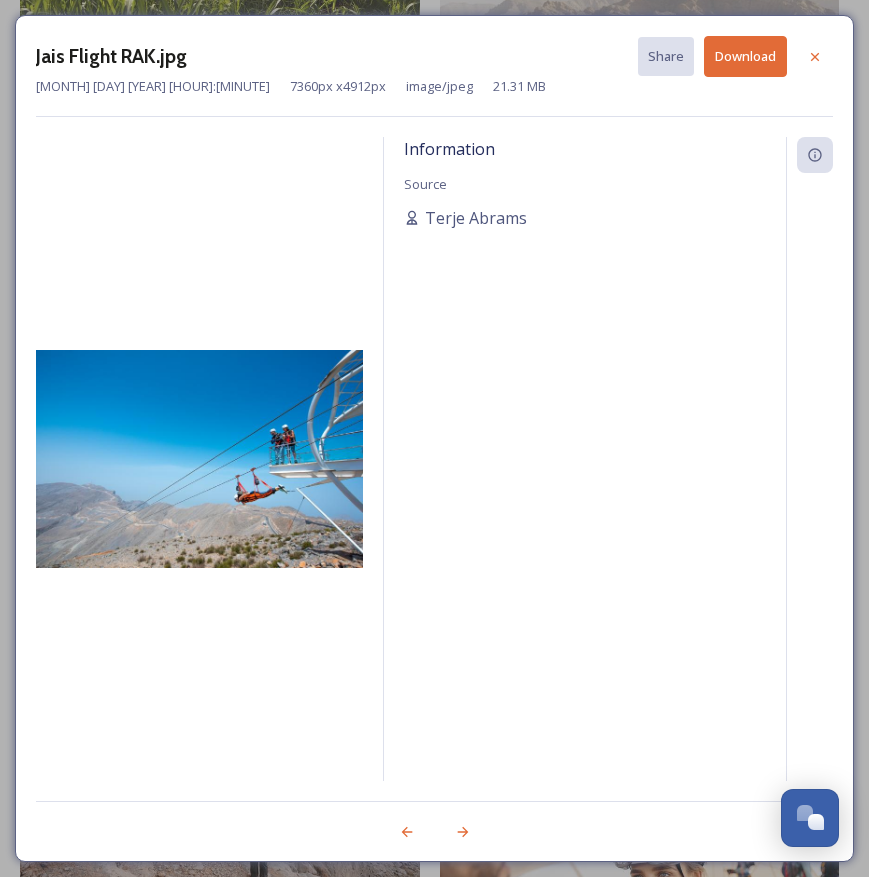 click on "Download" at bounding box center [745, 56] 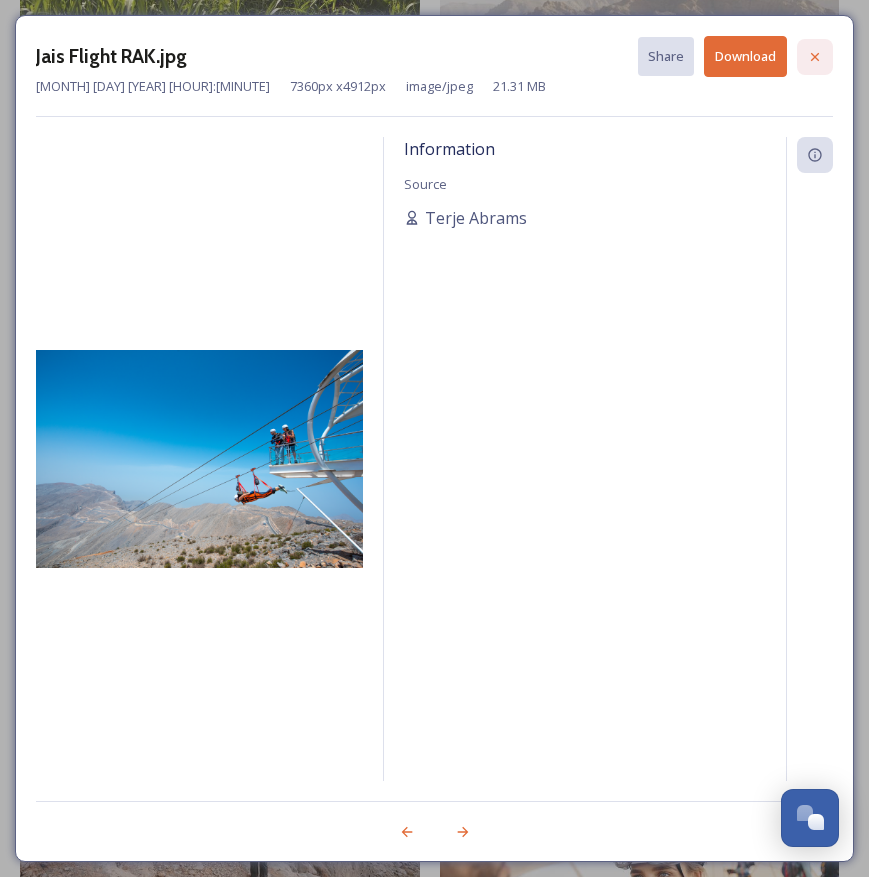 click at bounding box center [815, 57] 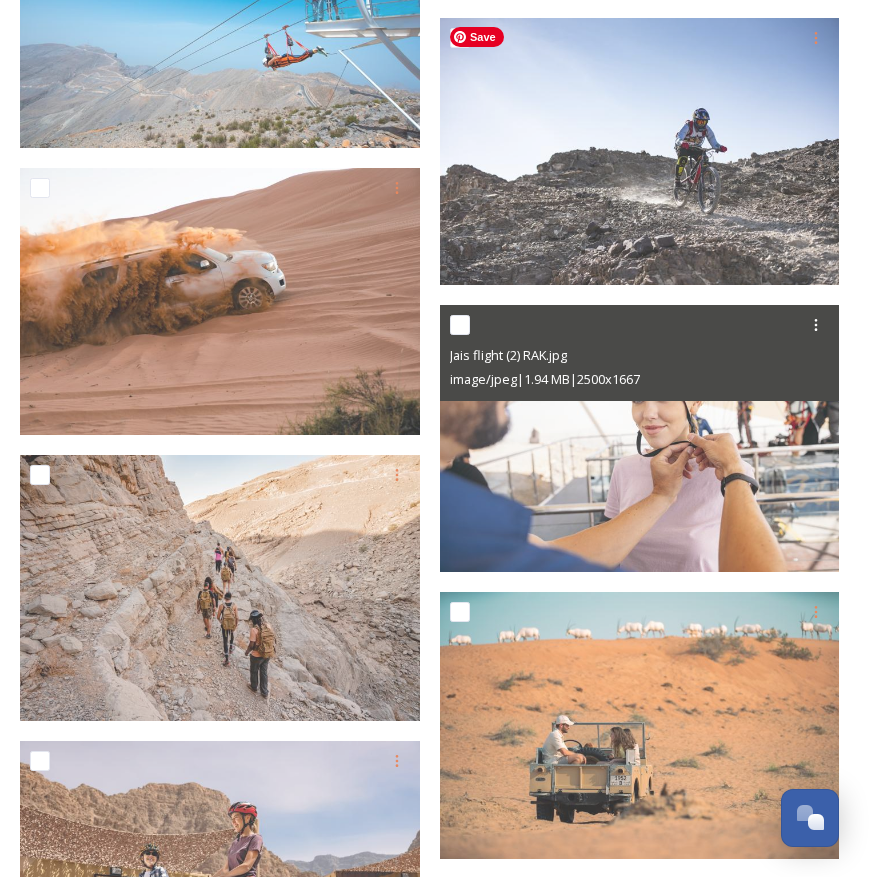 scroll, scrollTop: 6428, scrollLeft: 0, axis: vertical 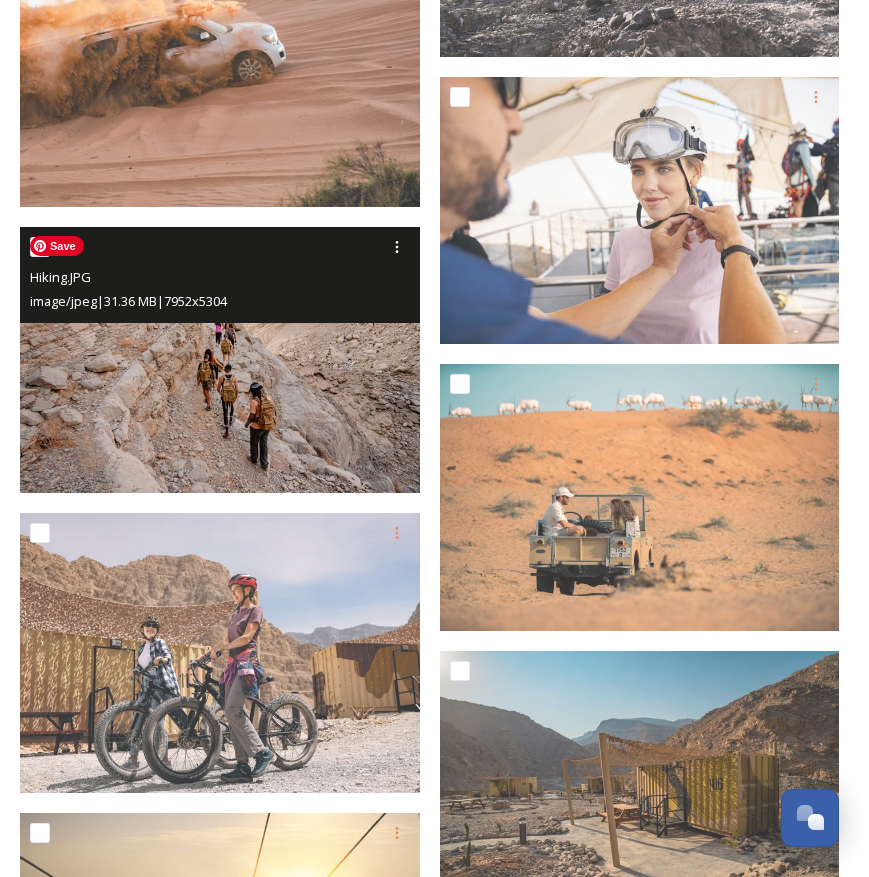 click at bounding box center [220, 360] 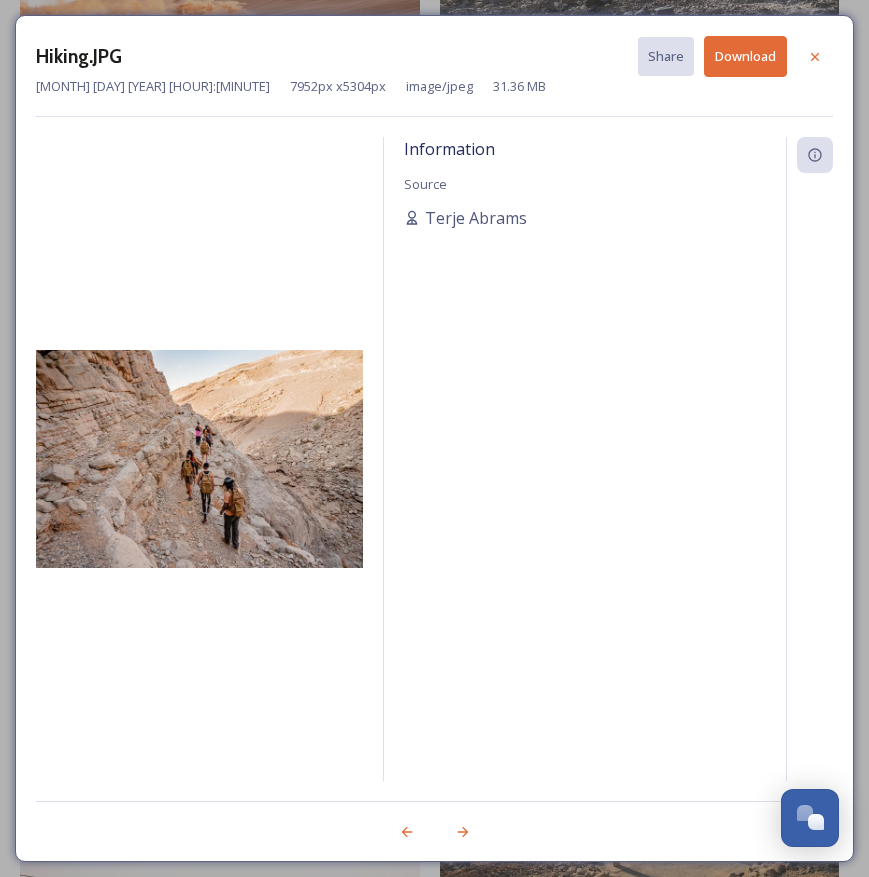 click on "Download" at bounding box center [745, 56] 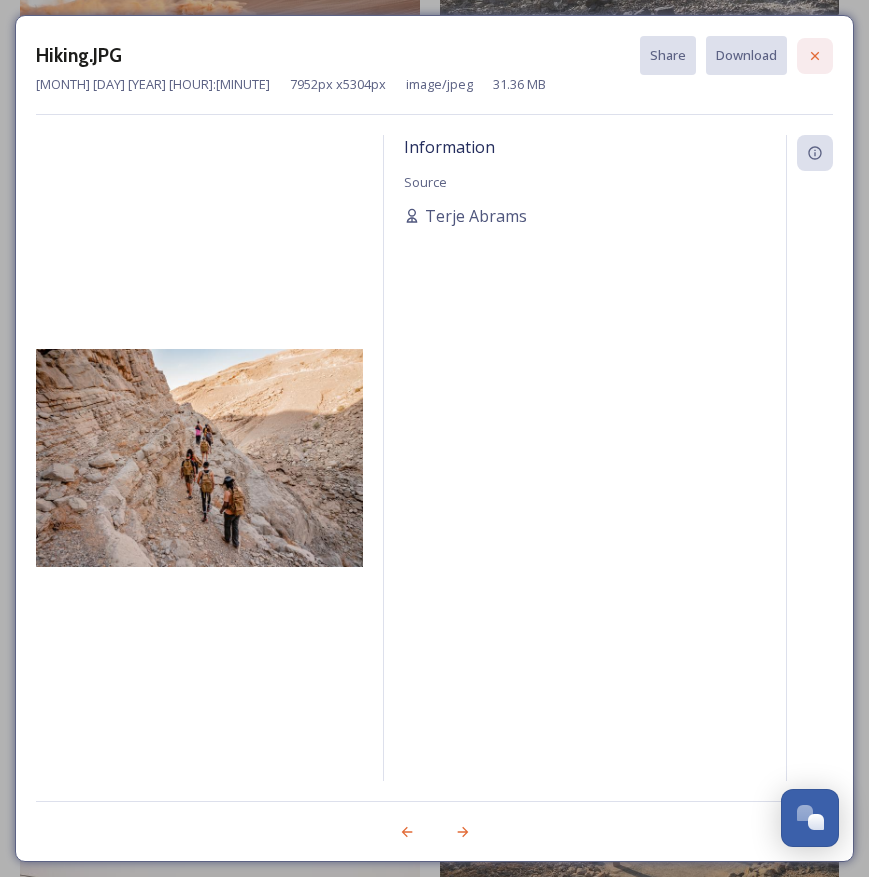 click 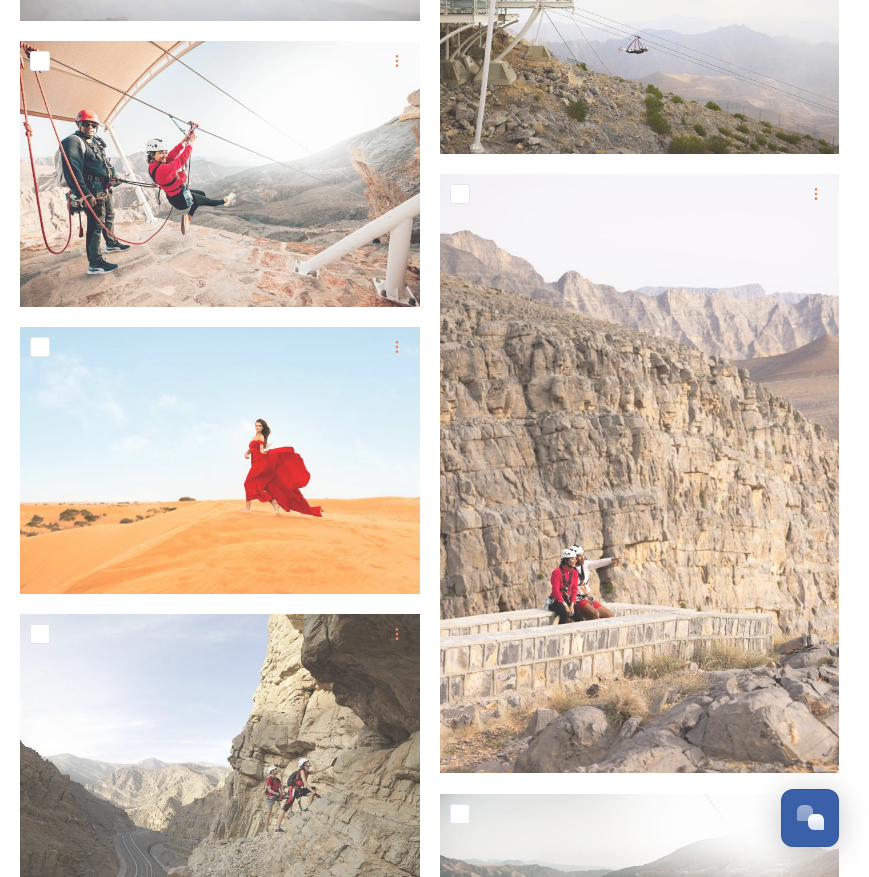 scroll, scrollTop: 7751, scrollLeft: 0, axis: vertical 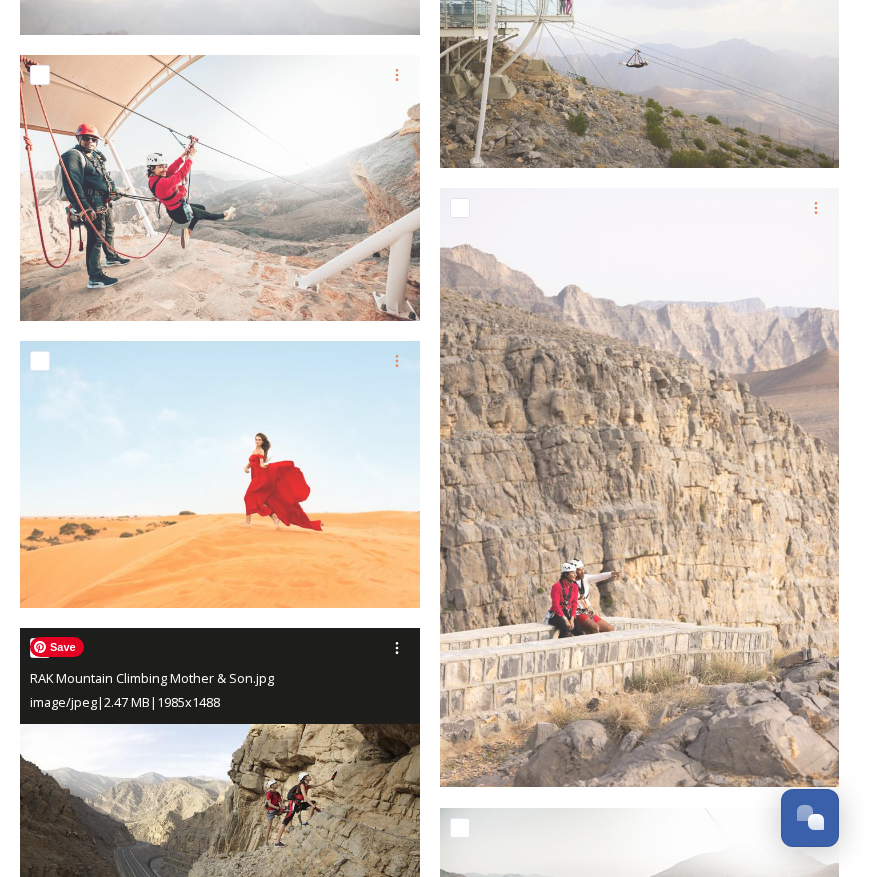 click at bounding box center [220, 778] 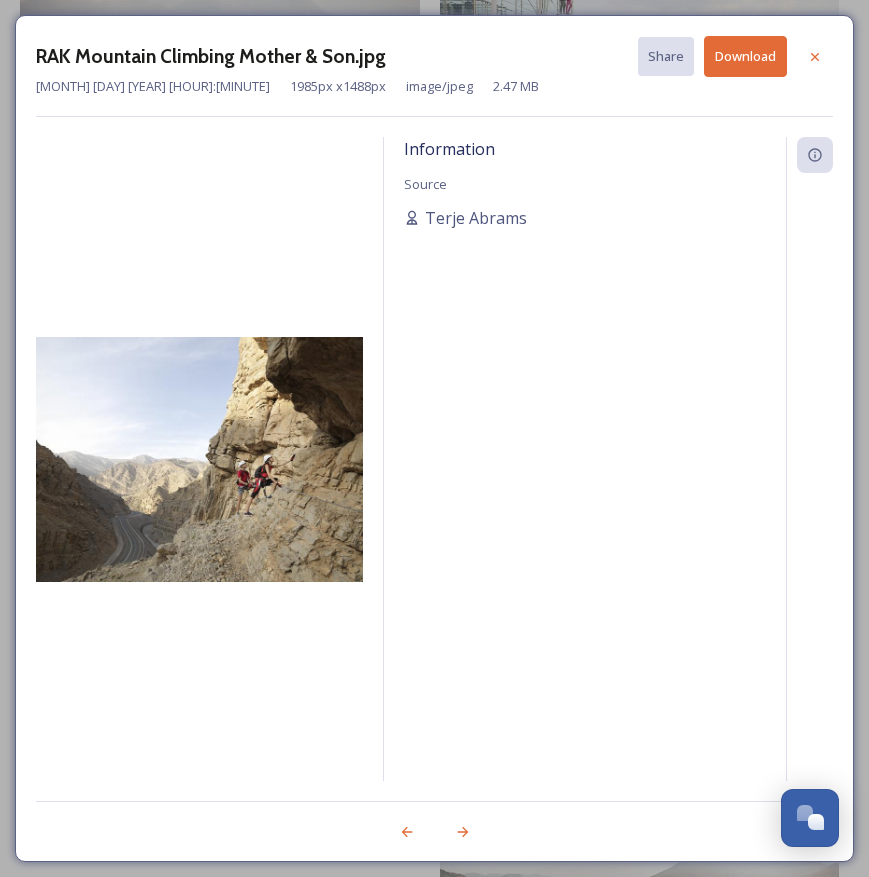 click on "Download" at bounding box center [745, 56] 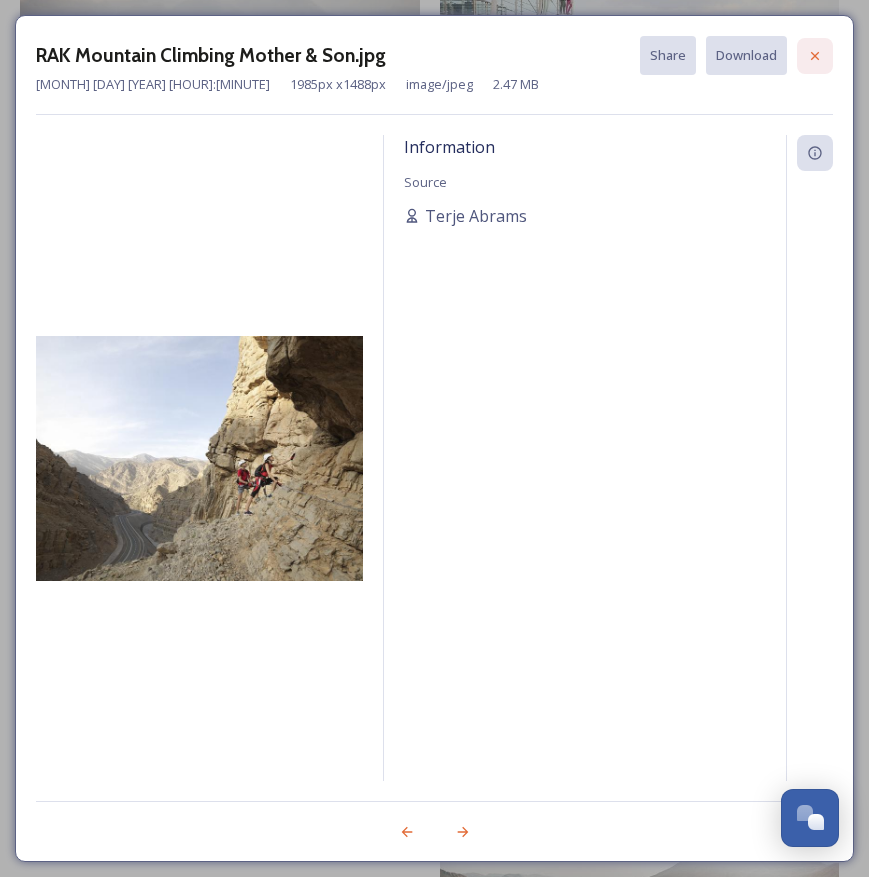 click 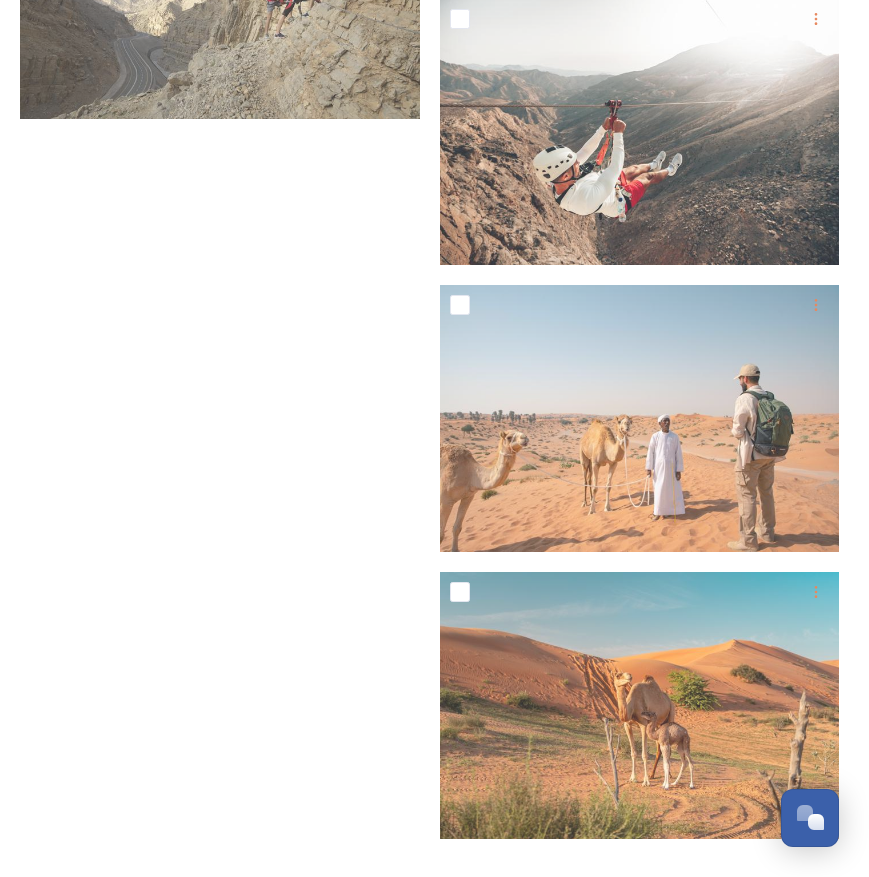 scroll, scrollTop: 8637, scrollLeft: 0, axis: vertical 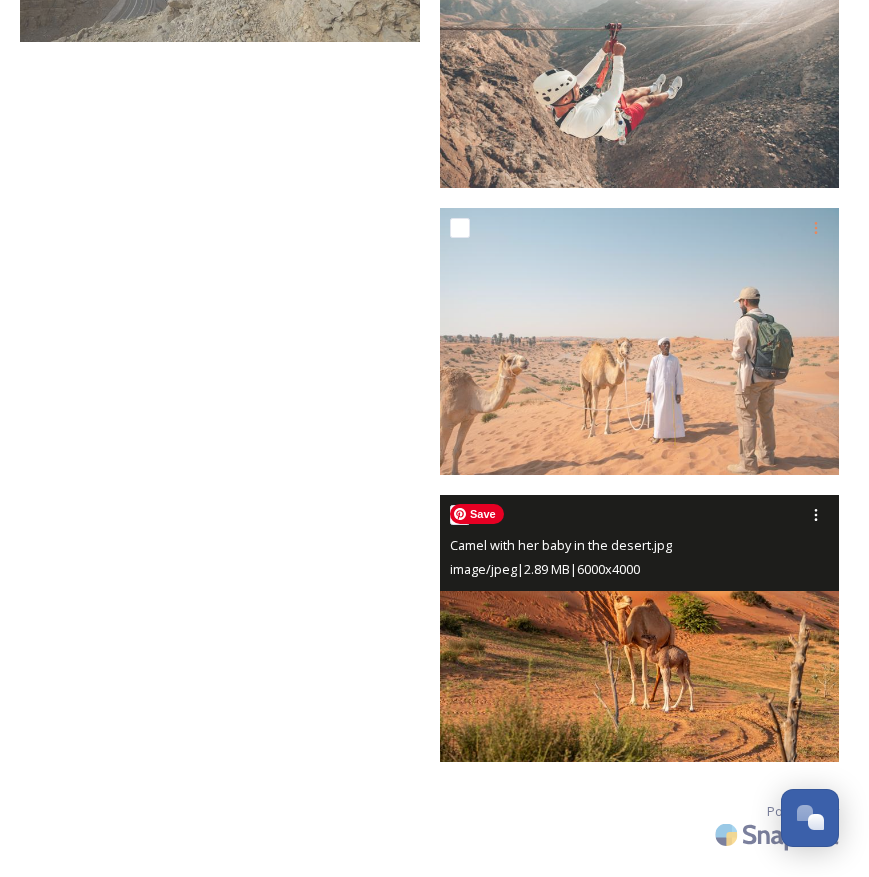 click at bounding box center [640, 628] 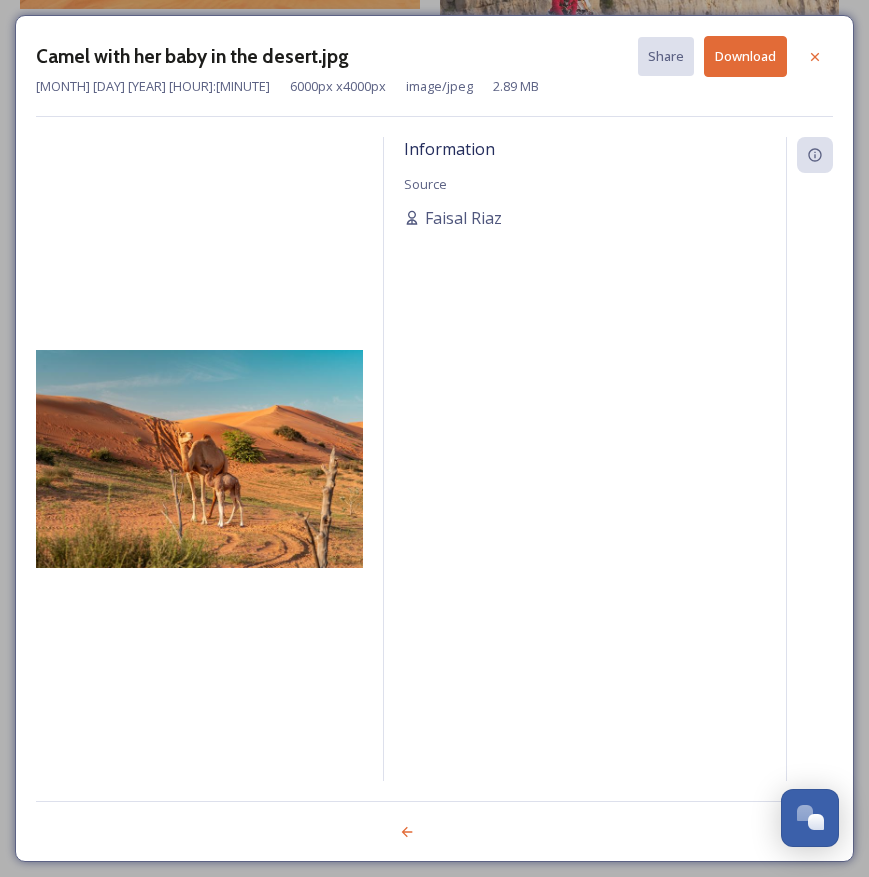 click on "Download" at bounding box center [745, 56] 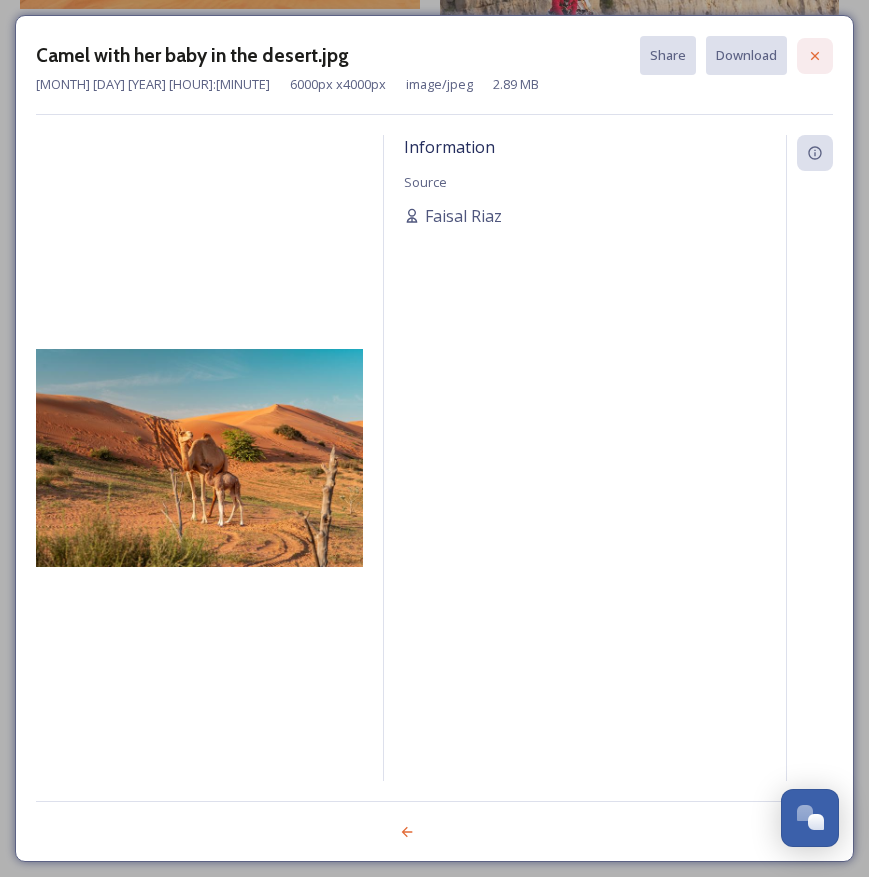 click 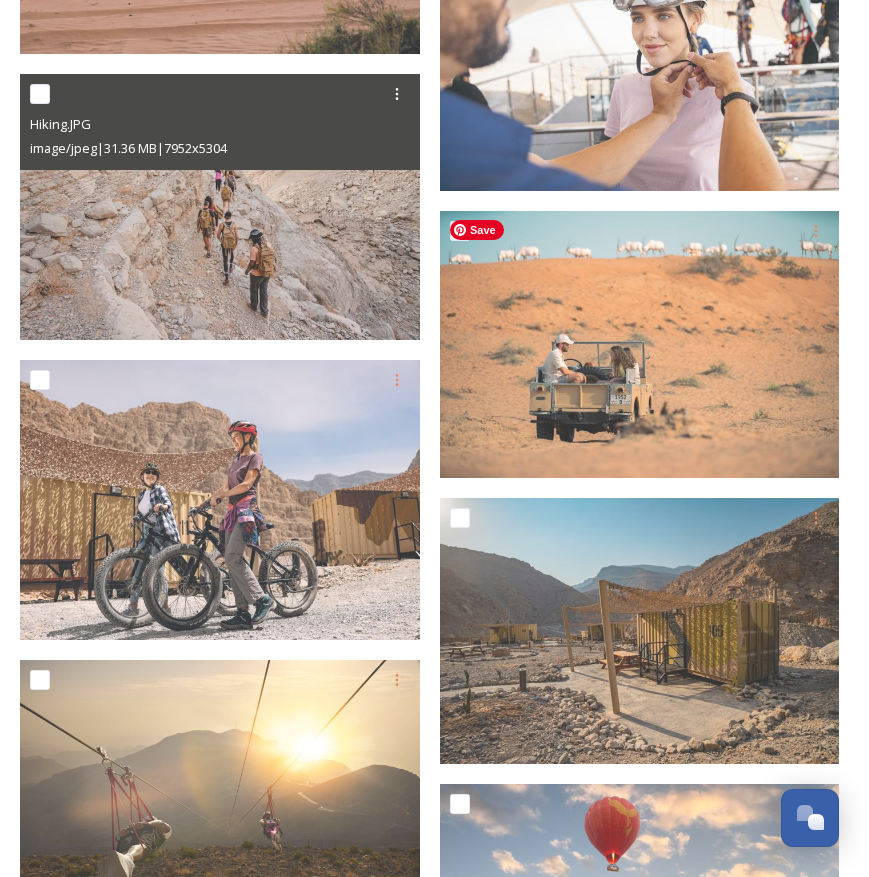 scroll, scrollTop: 6568, scrollLeft: 0, axis: vertical 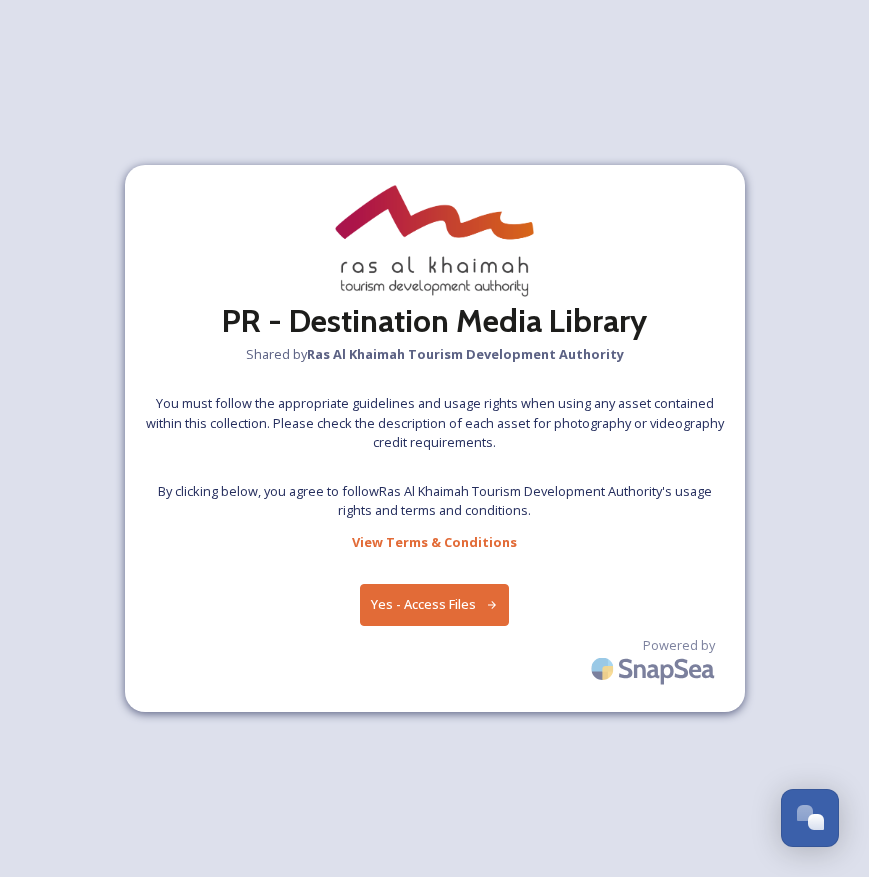 click on "Yes - Access Files" at bounding box center (435, 604) 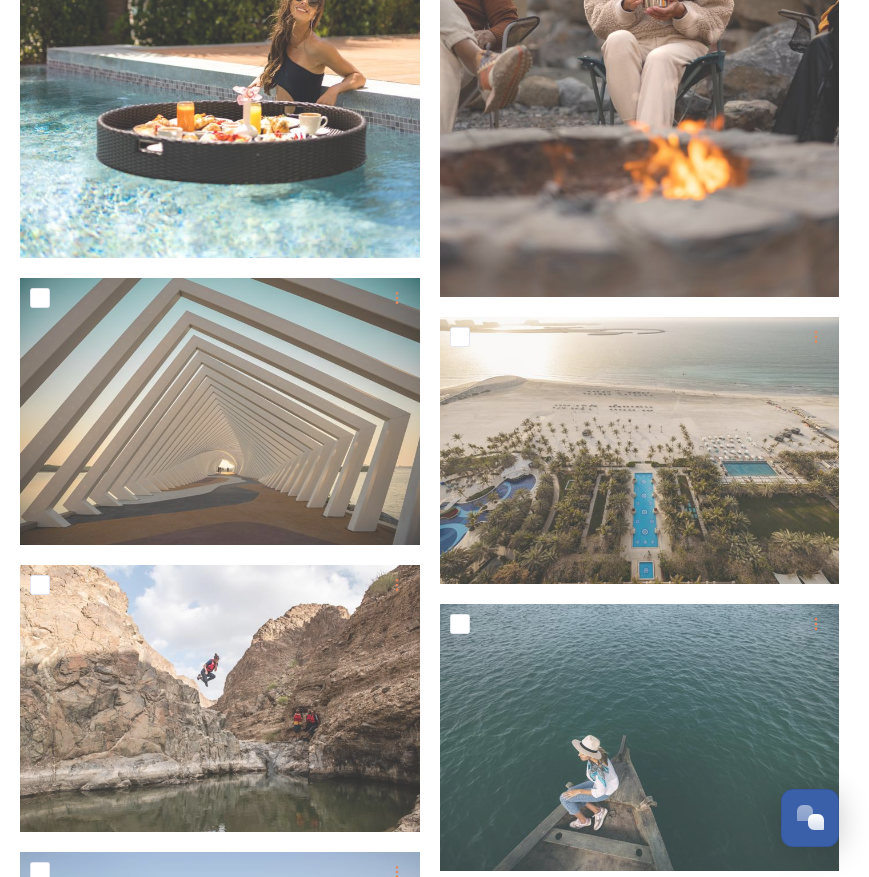 scroll, scrollTop: 983, scrollLeft: 0, axis: vertical 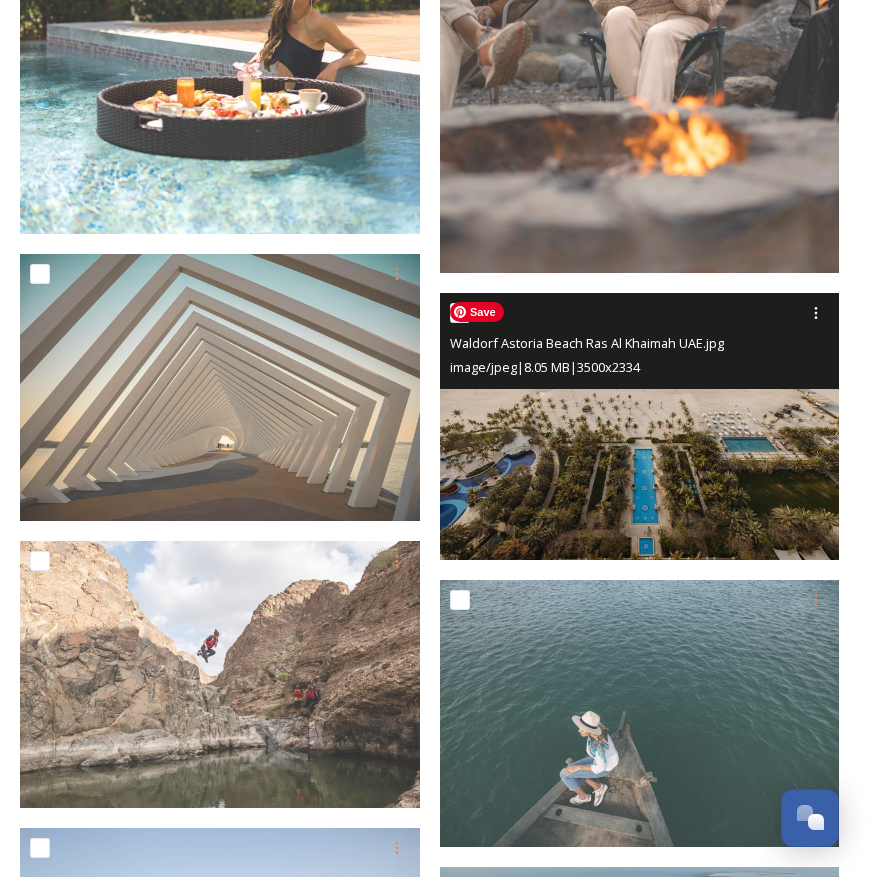 click at bounding box center (640, 426) 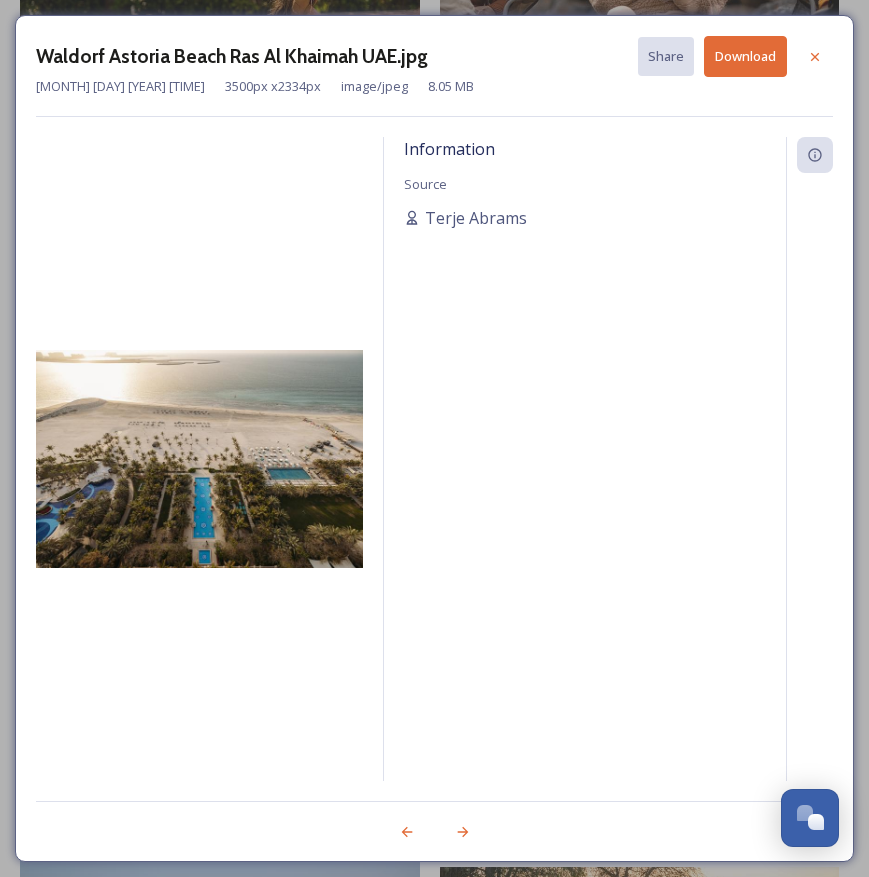 click on "Download" at bounding box center [745, 56] 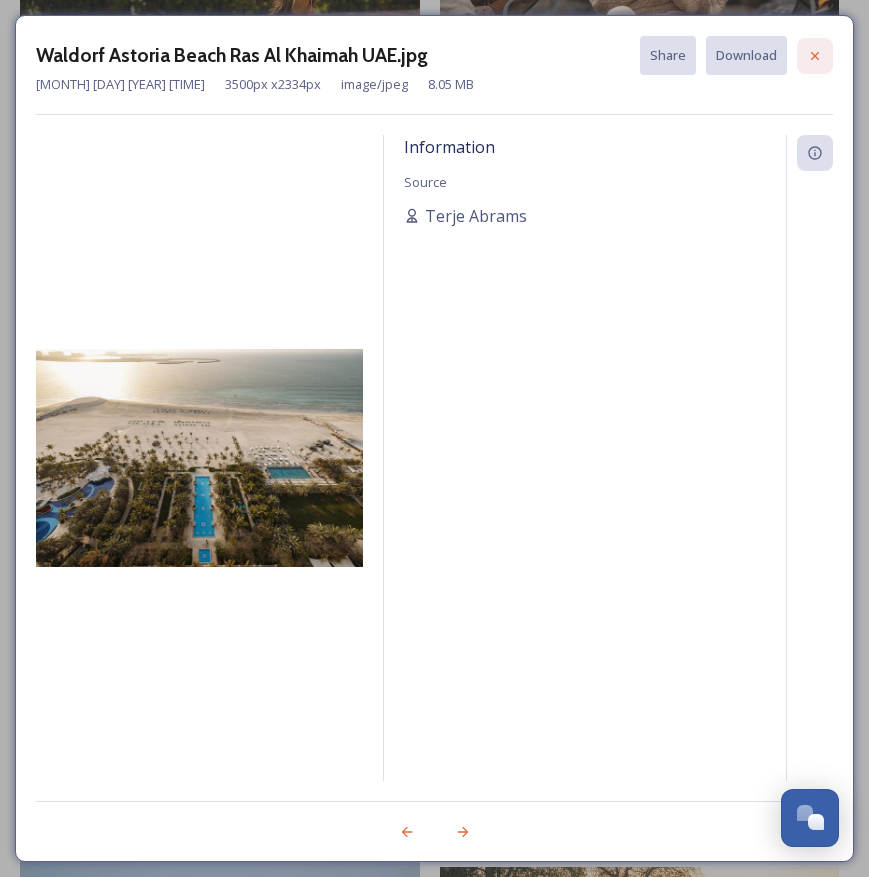 click at bounding box center (815, 56) 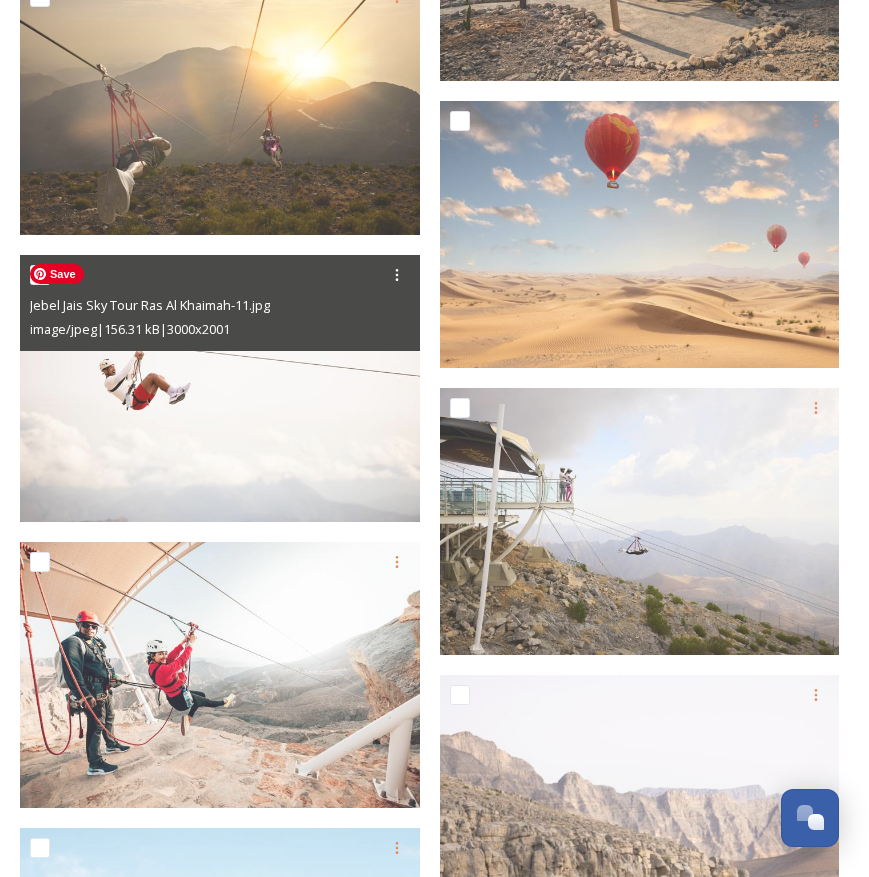 scroll, scrollTop: 7315, scrollLeft: 0, axis: vertical 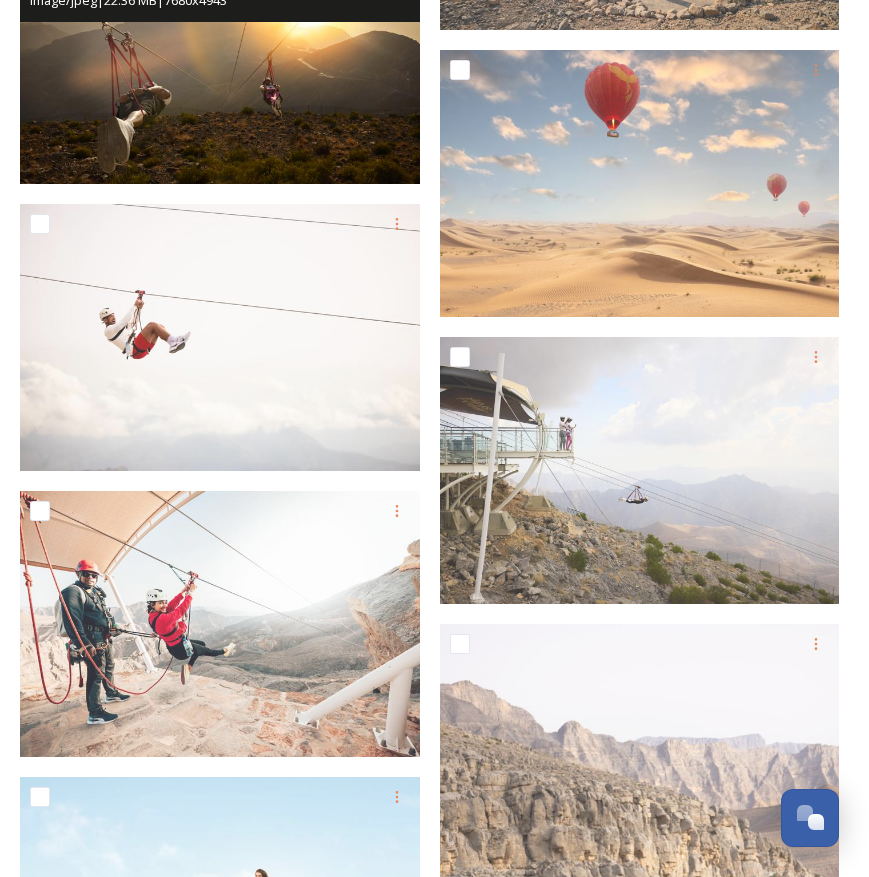 click at bounding box center [220, 55] 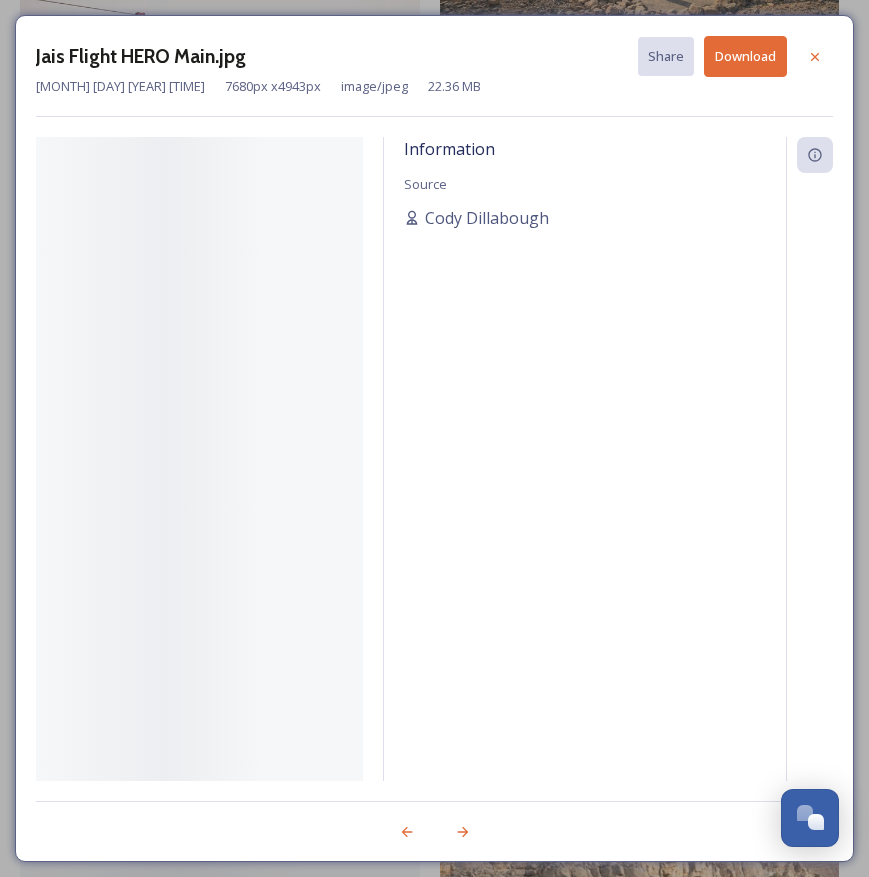 scroll, scrollTop: 7037, scrollLeft: 0, axis: vertical 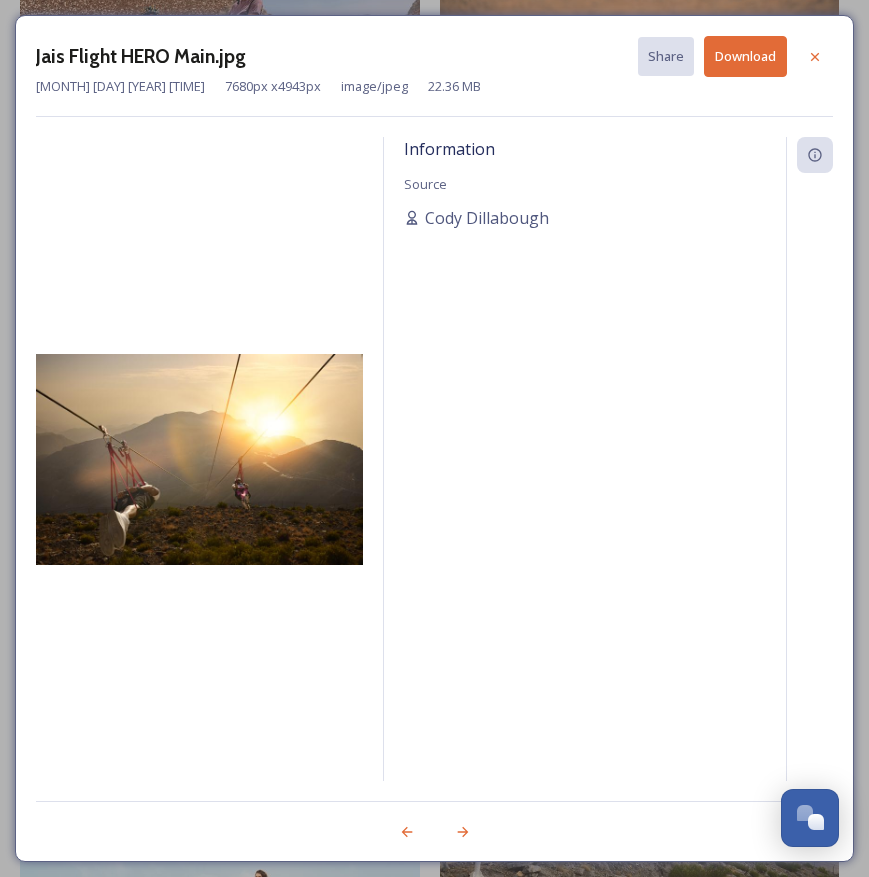 click on "Download" at bounding box center (745, 56) 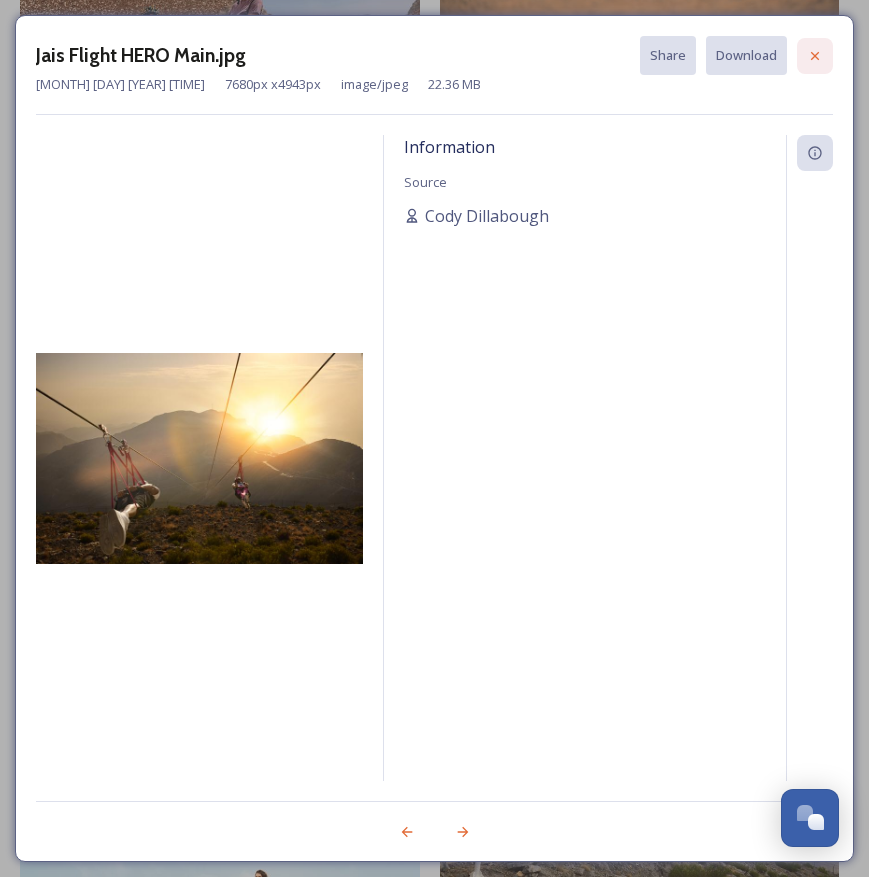 click 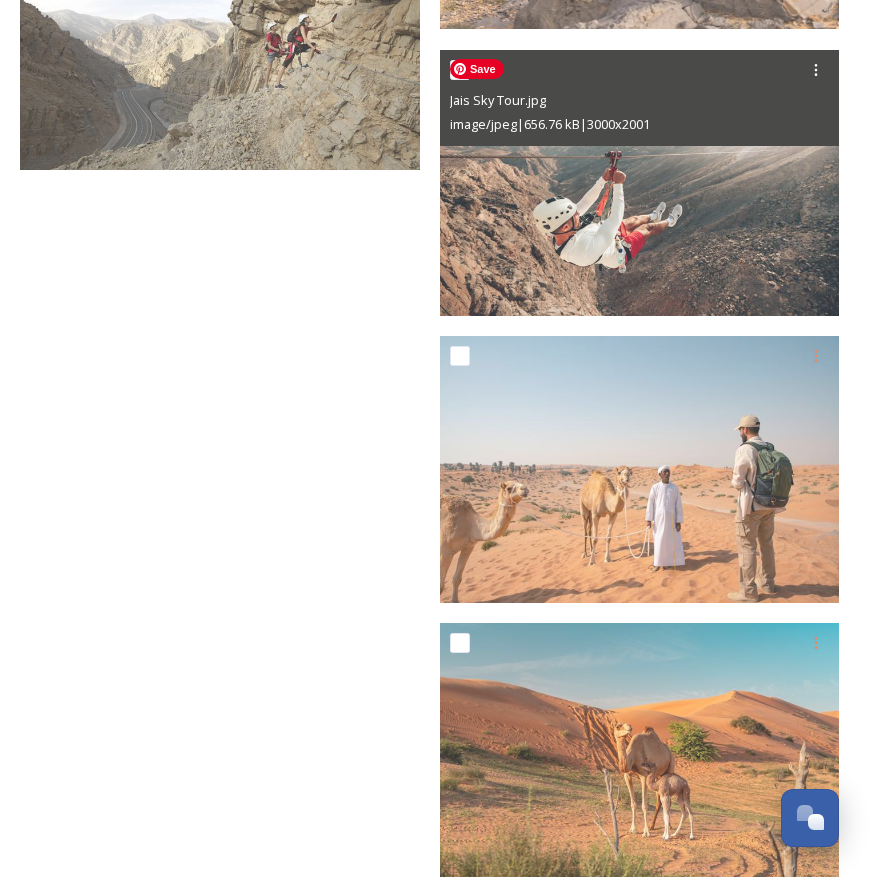 scroll, scrollTop: 8637, scrollLeft: 0, axis: vertical 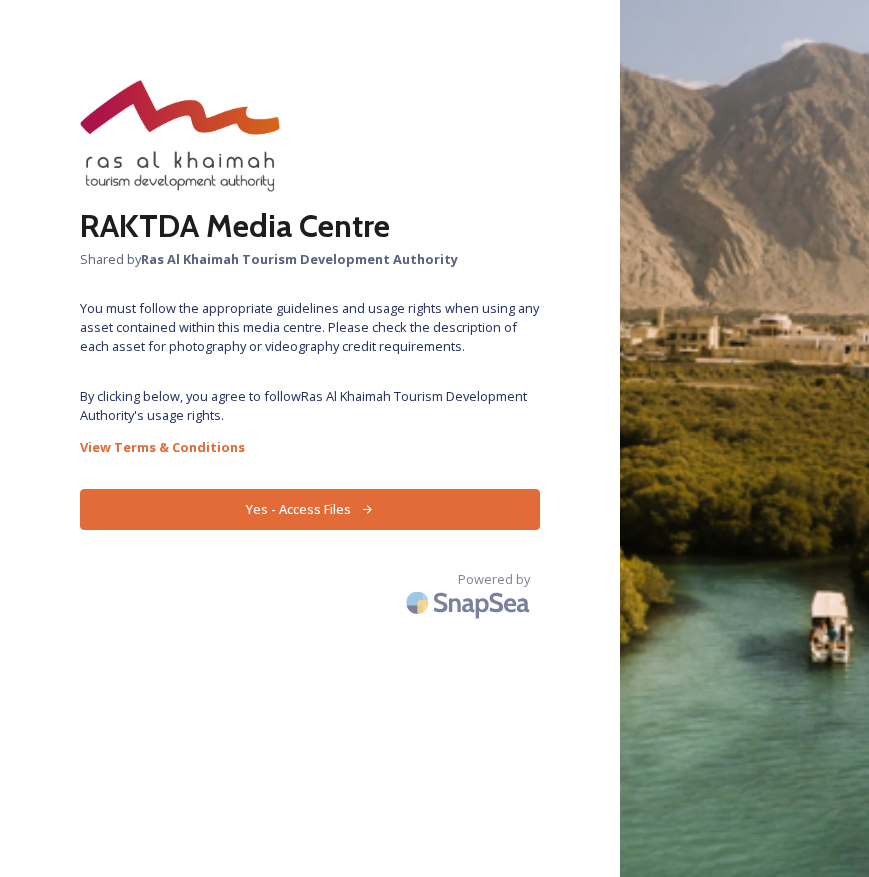 click 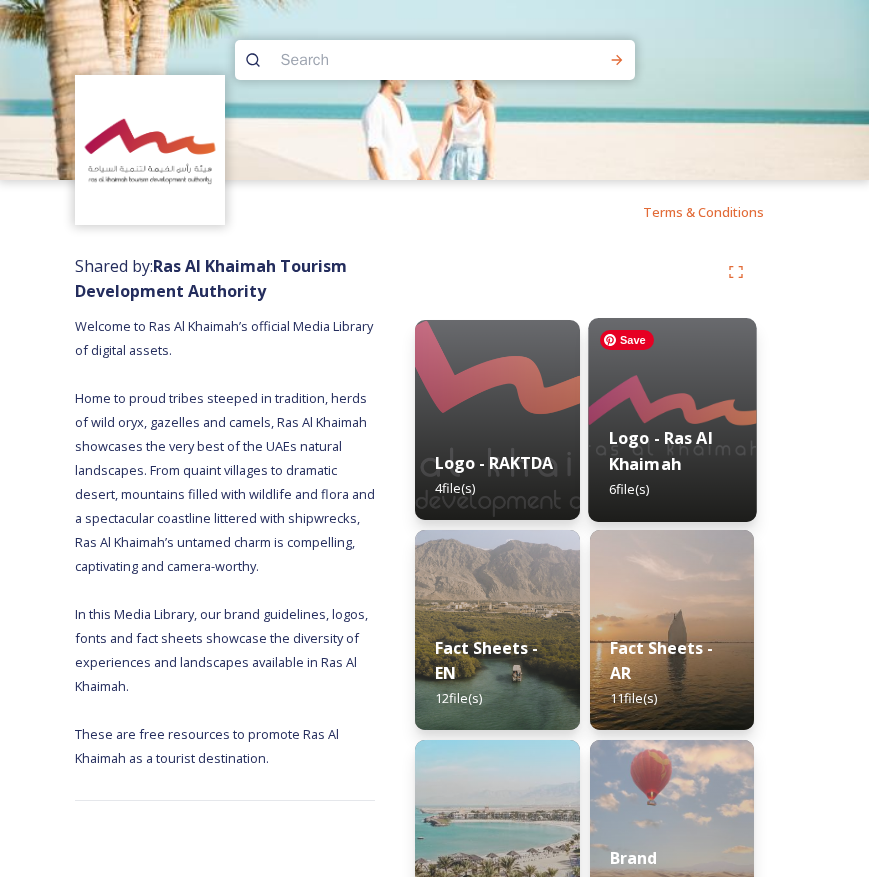 scroll, scrollTop: 83, scrollLeft: 0, axis: vertical 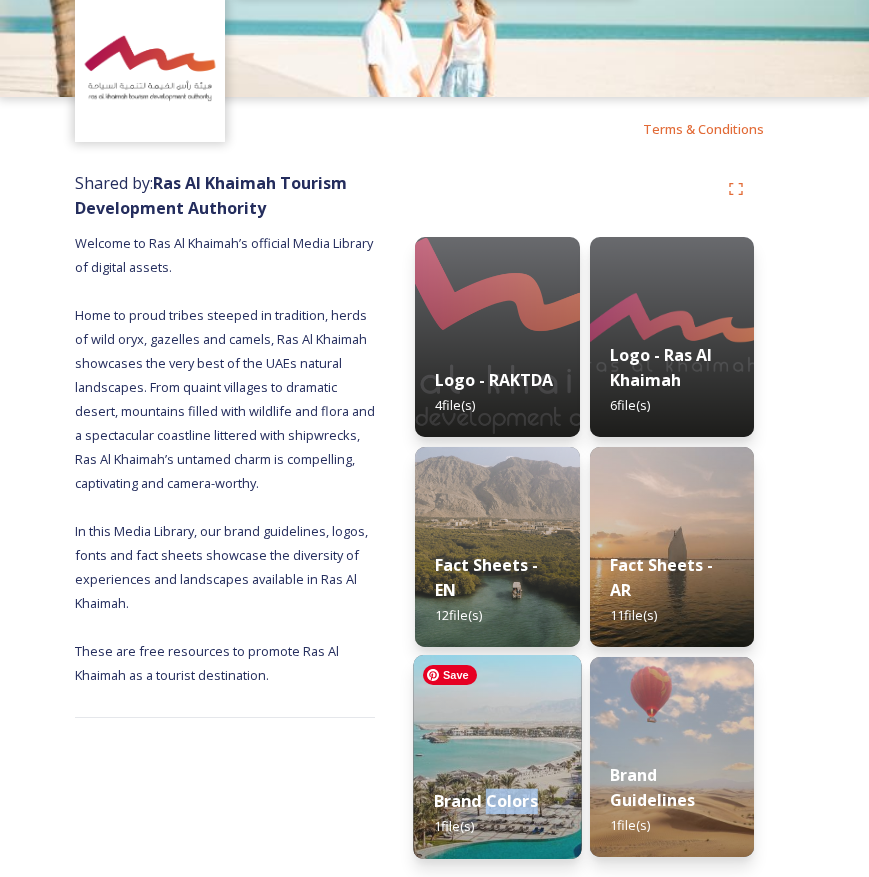 click at bounding box center [497, 757] 